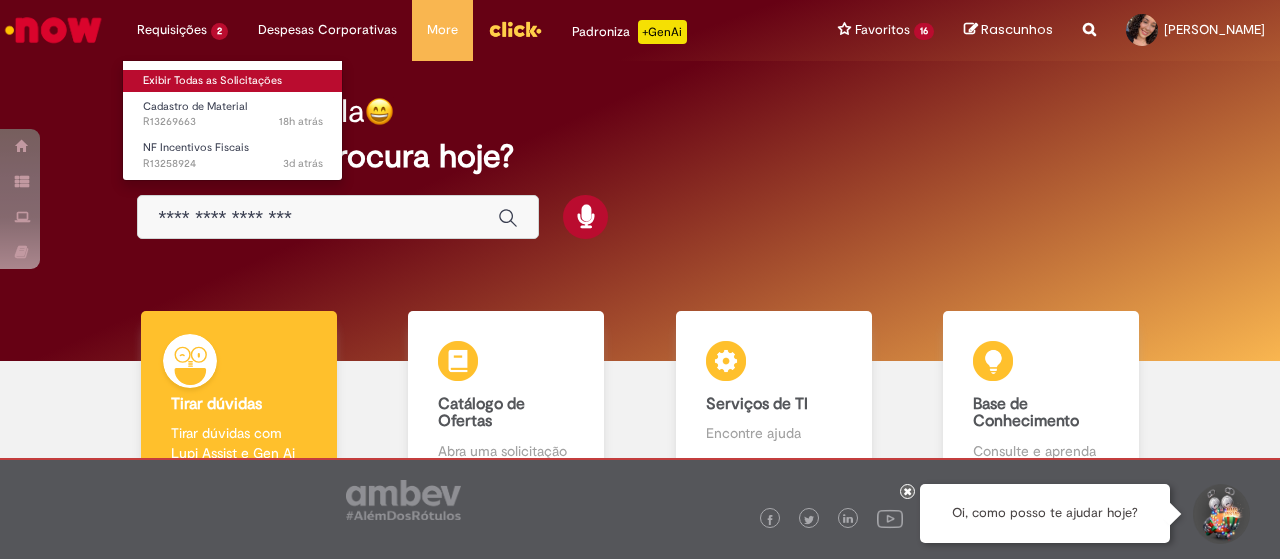 scroll, scrollTop: 0, scrollLeft: 0, axis: both 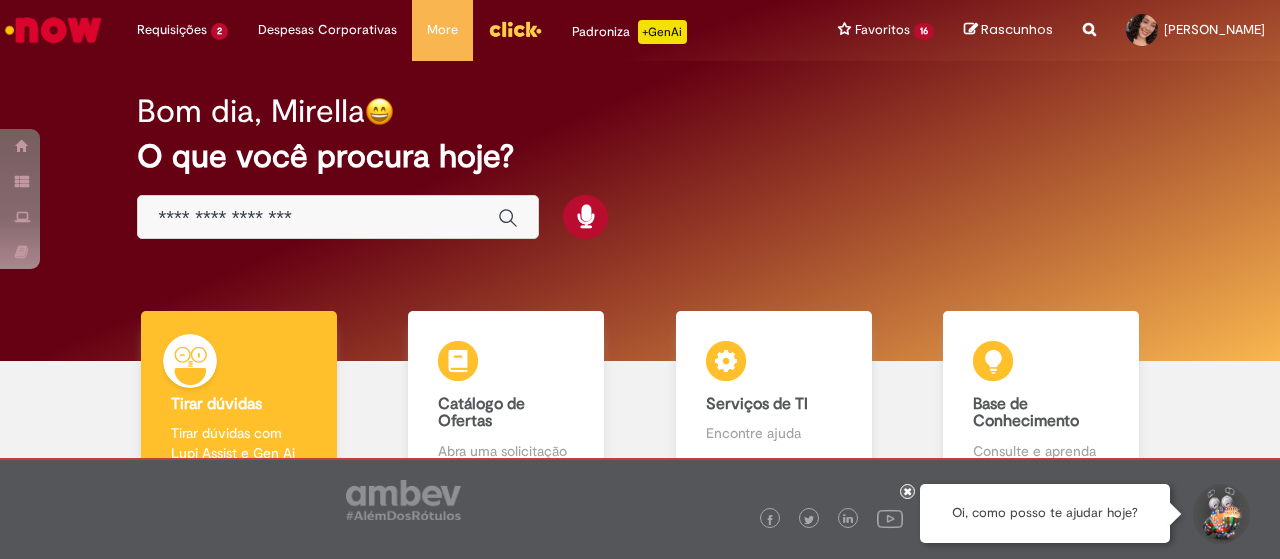 click at bounding box center [907, 491] 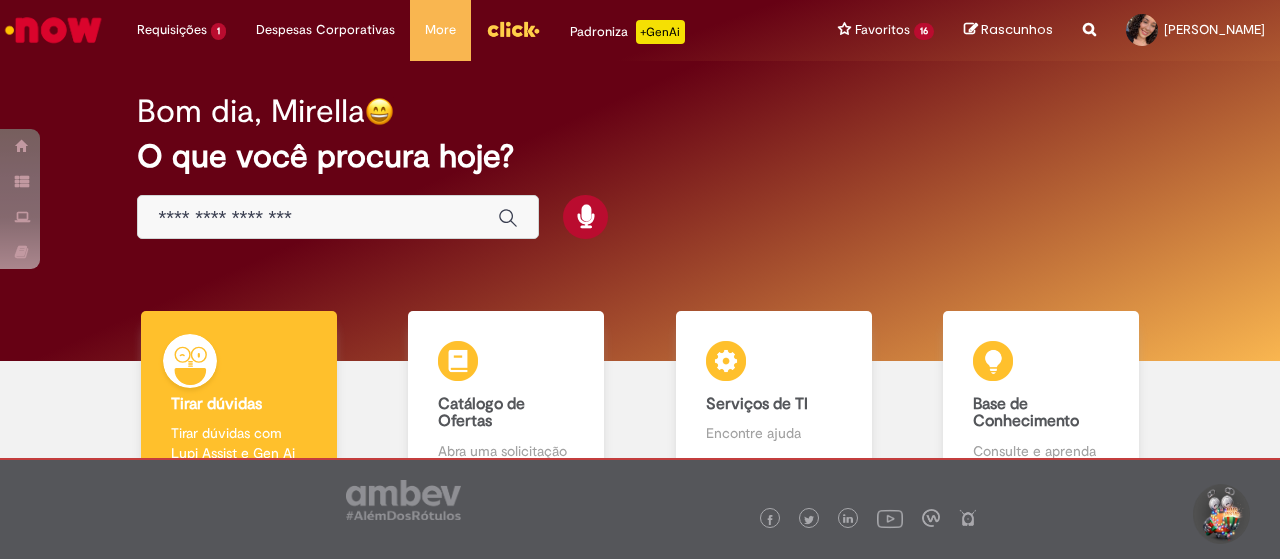 click at bounding box center [338, 217] 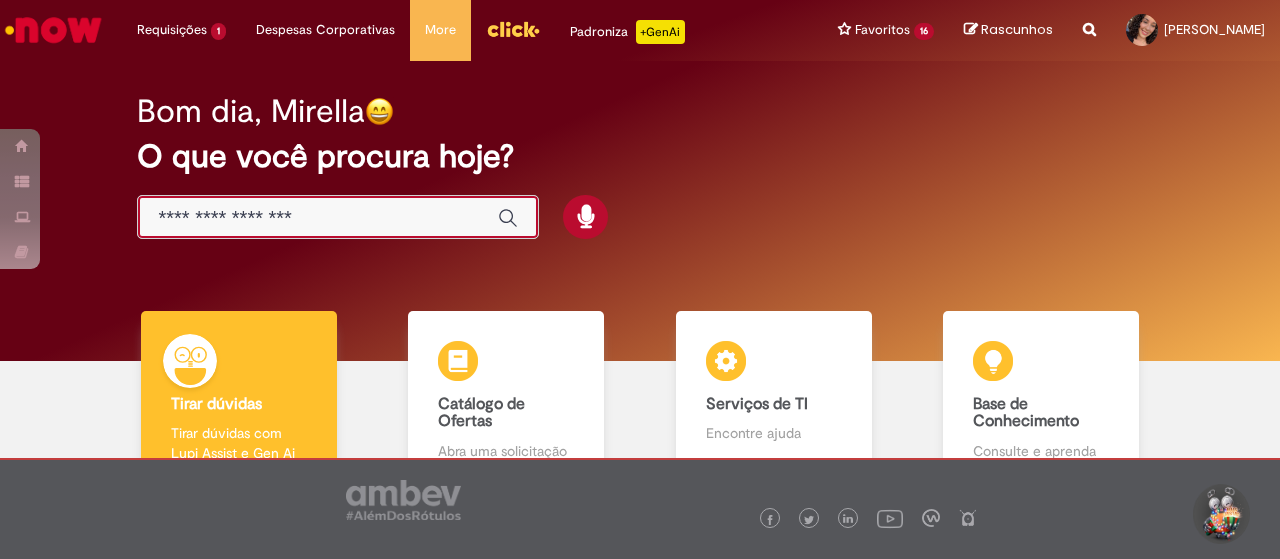 click at bounding box center [318, 218] 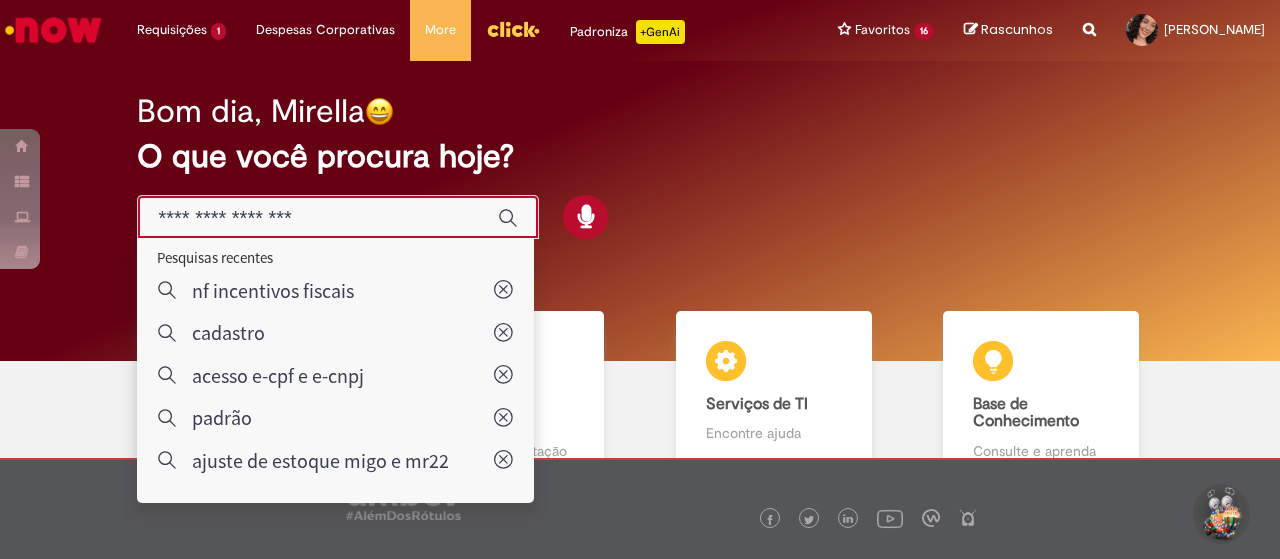 type on "**********" 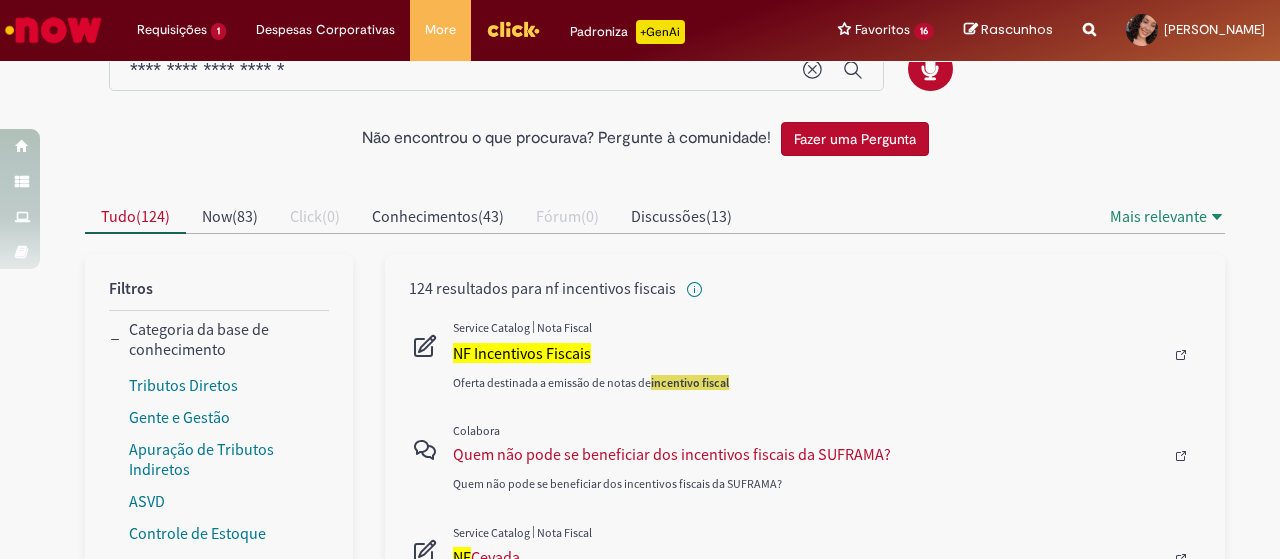 scroll, scrollTop: 200, scrollLeft: 0, axis: vertical 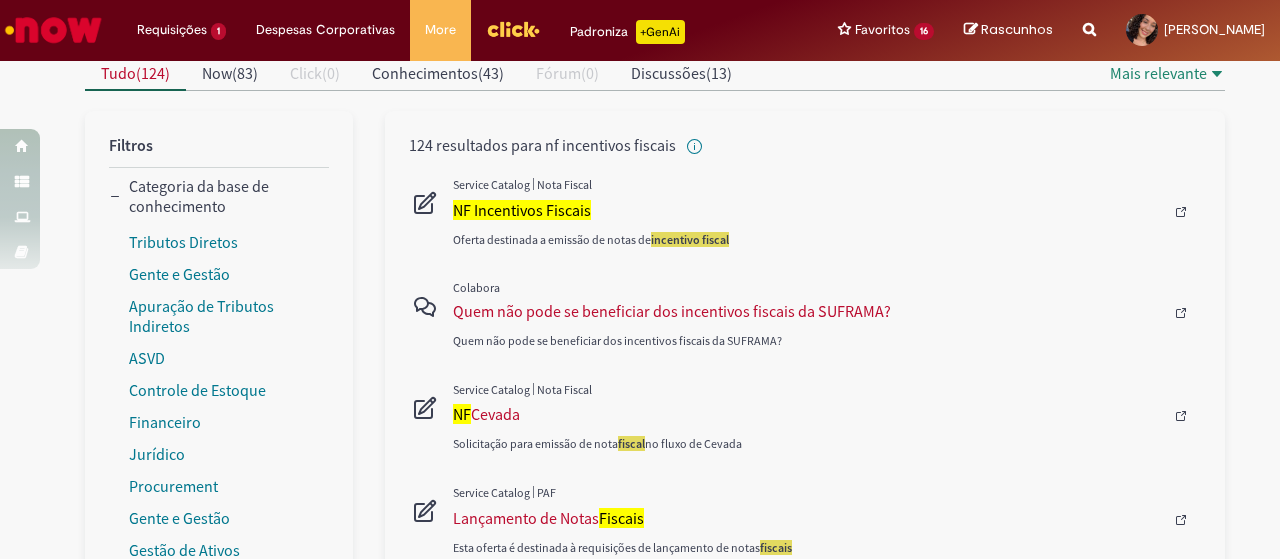 click at bounding box center [827, 212] 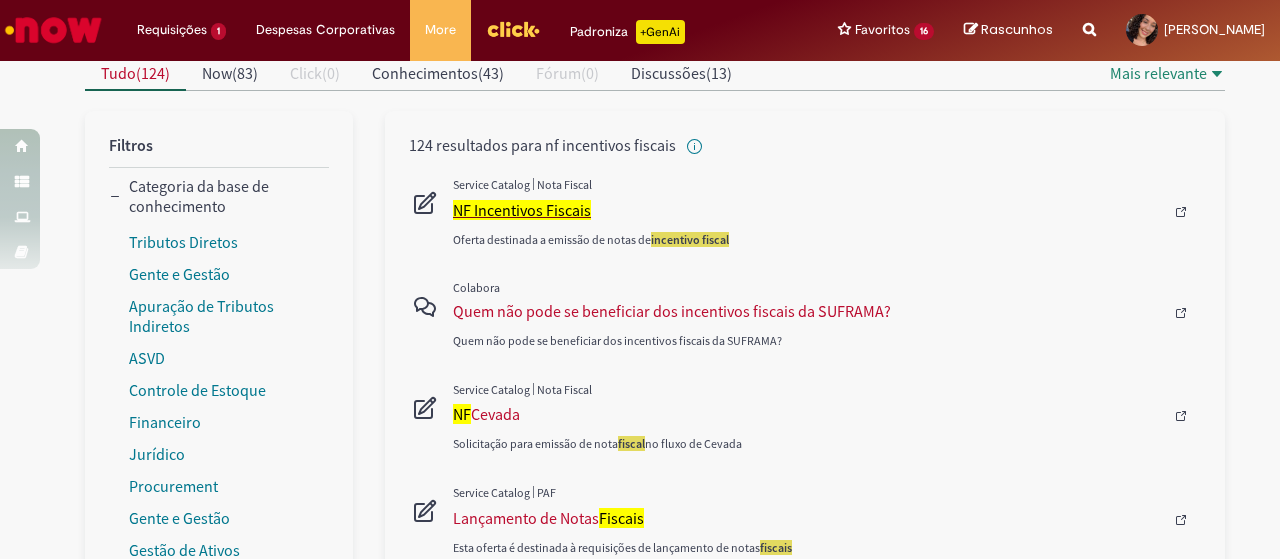 click on "NF Incentivos Fiscais" at bounding box center [522, 210] 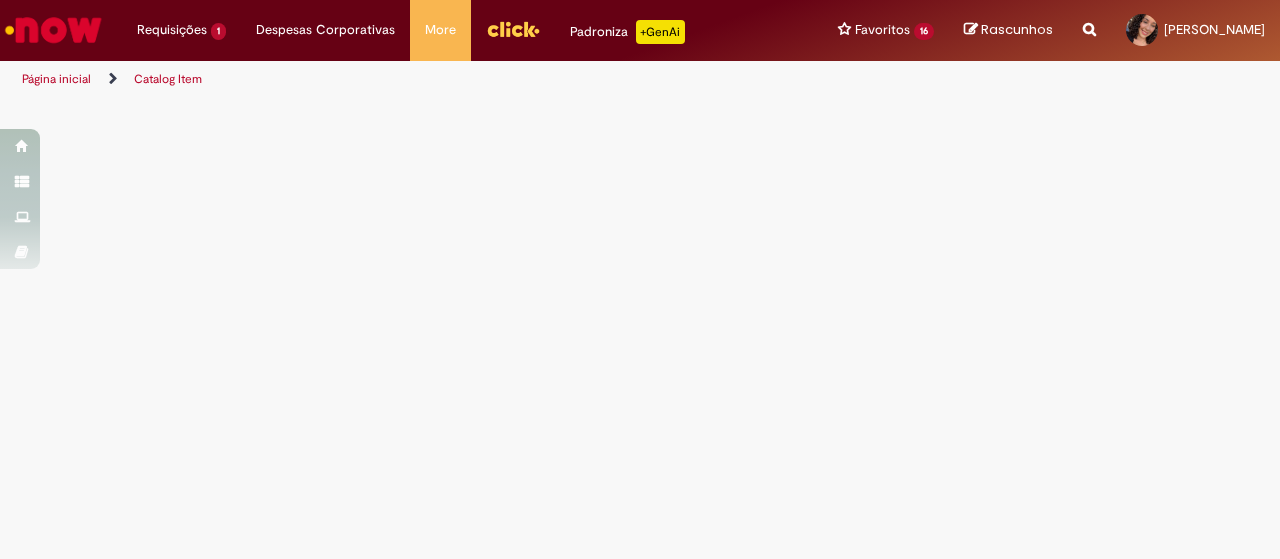 scroll, scrollTop: 0, scrollLeft: 0, axis: both 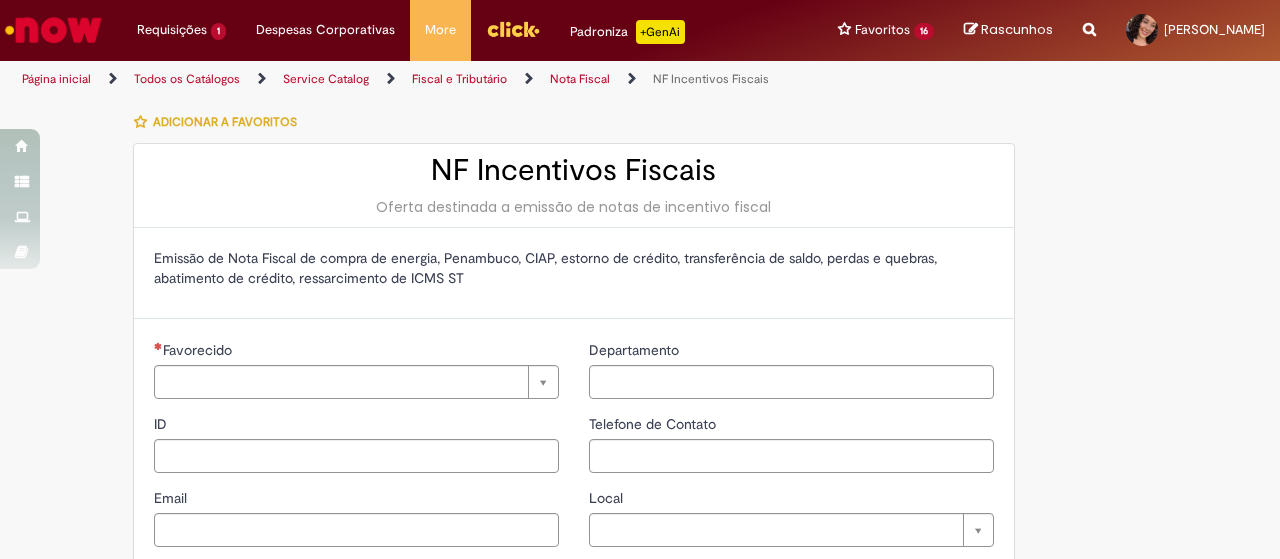 type on "********" 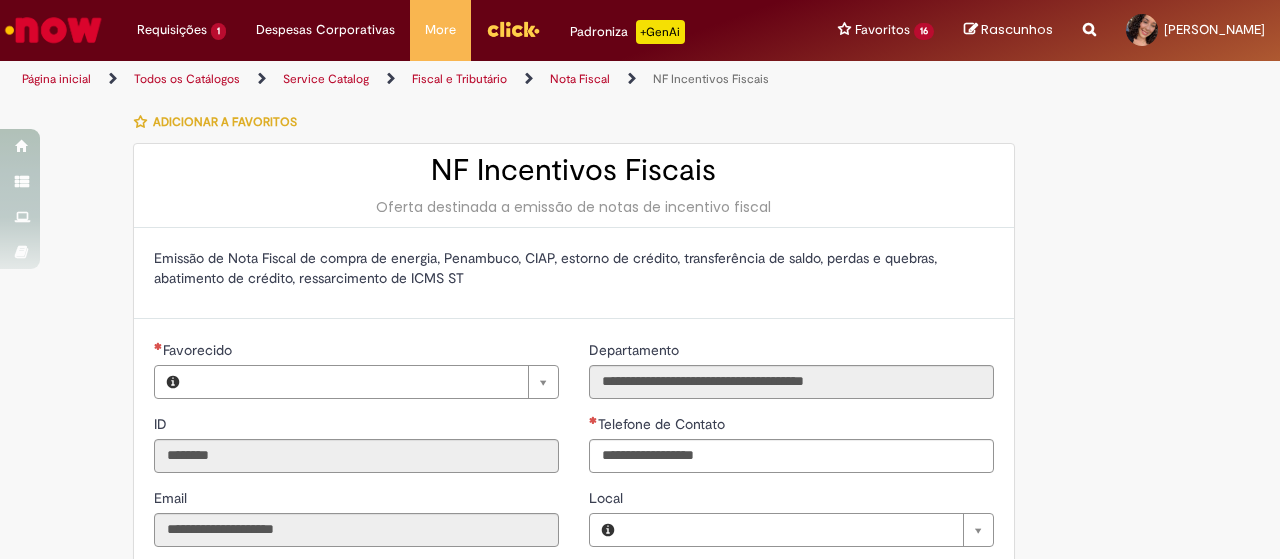 type on "**********" 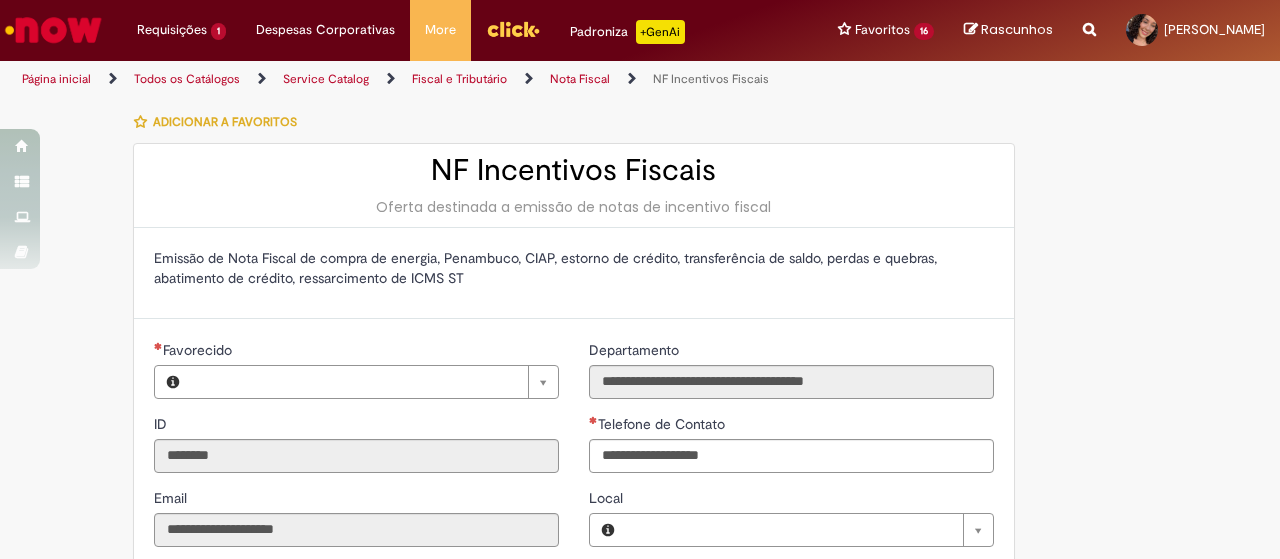 type on "**********" 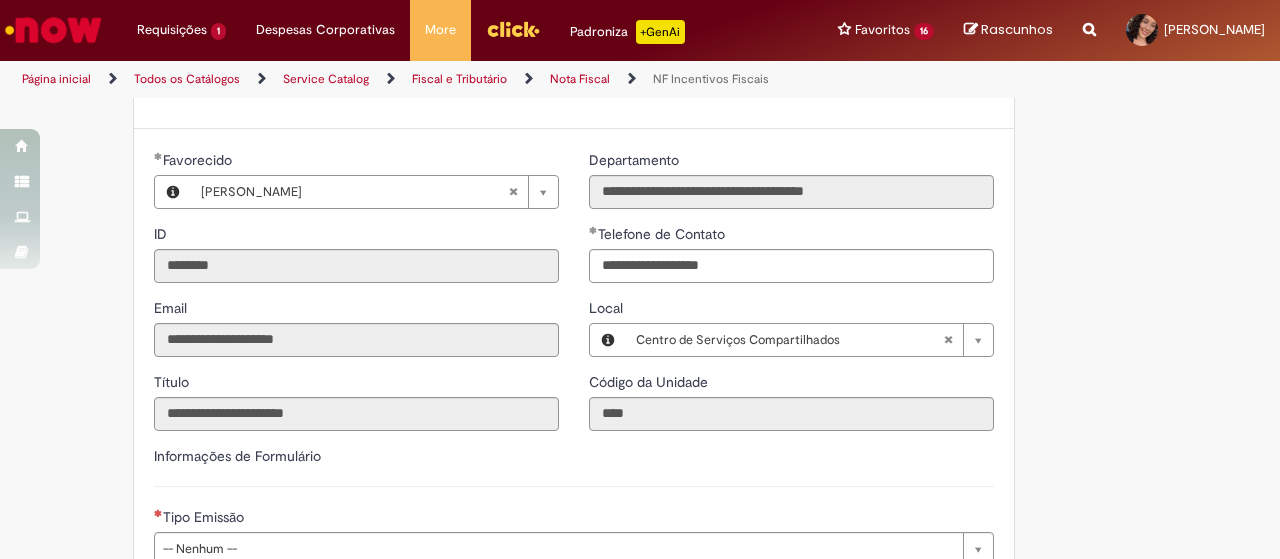 scroll, scrollTop: 500, scrollLeft: 0, axis: vertical 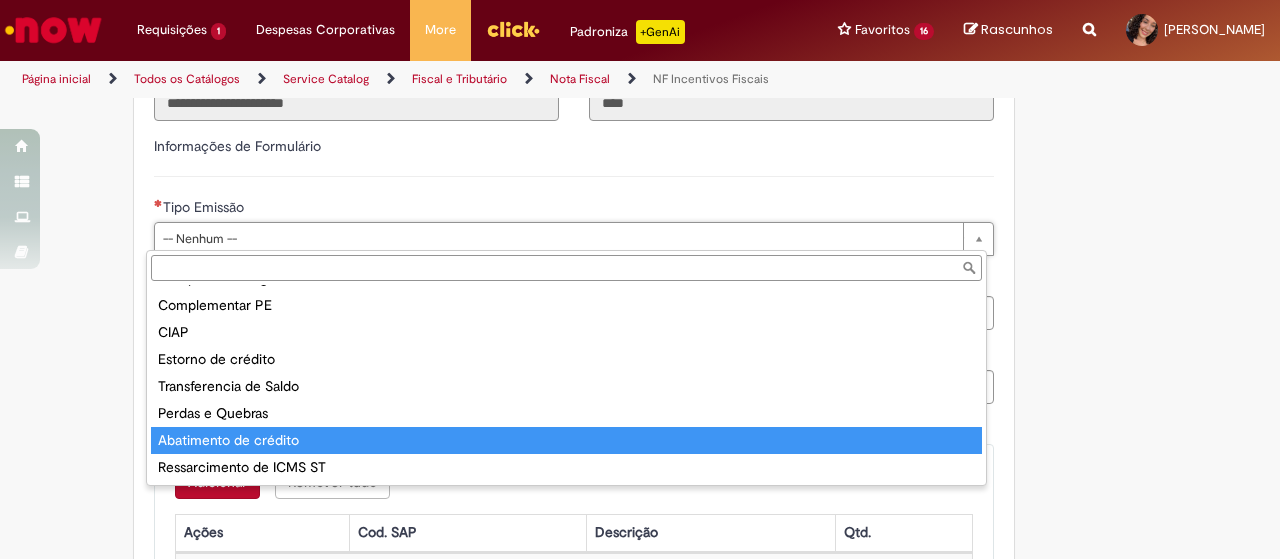 type on "**********" 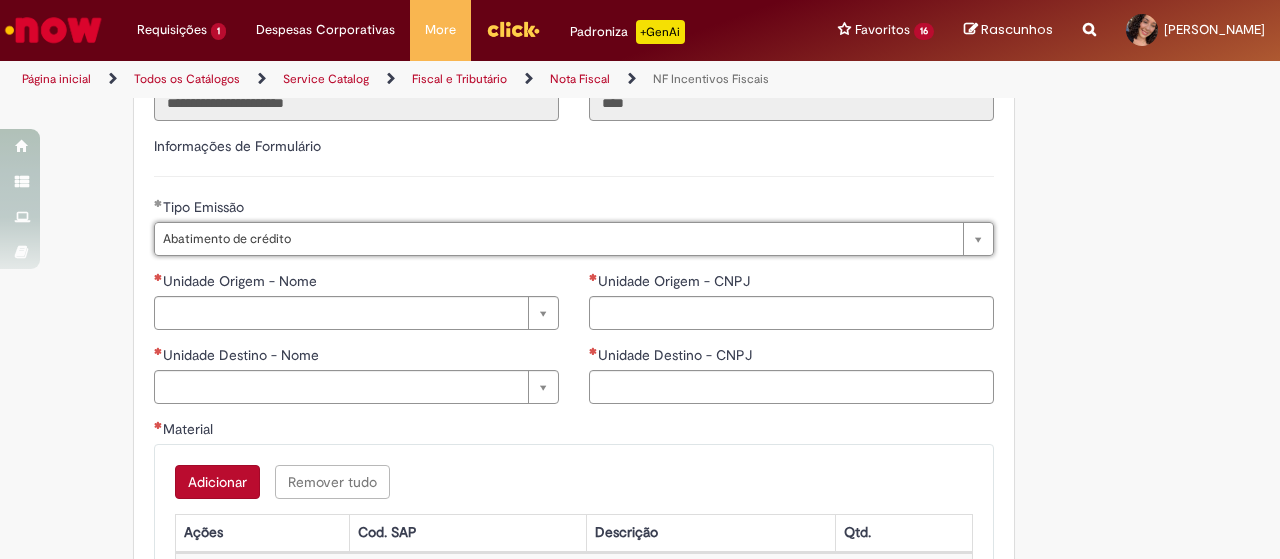 scroll, scrollTop: 600, scrollLeft: 0, axis: vertical 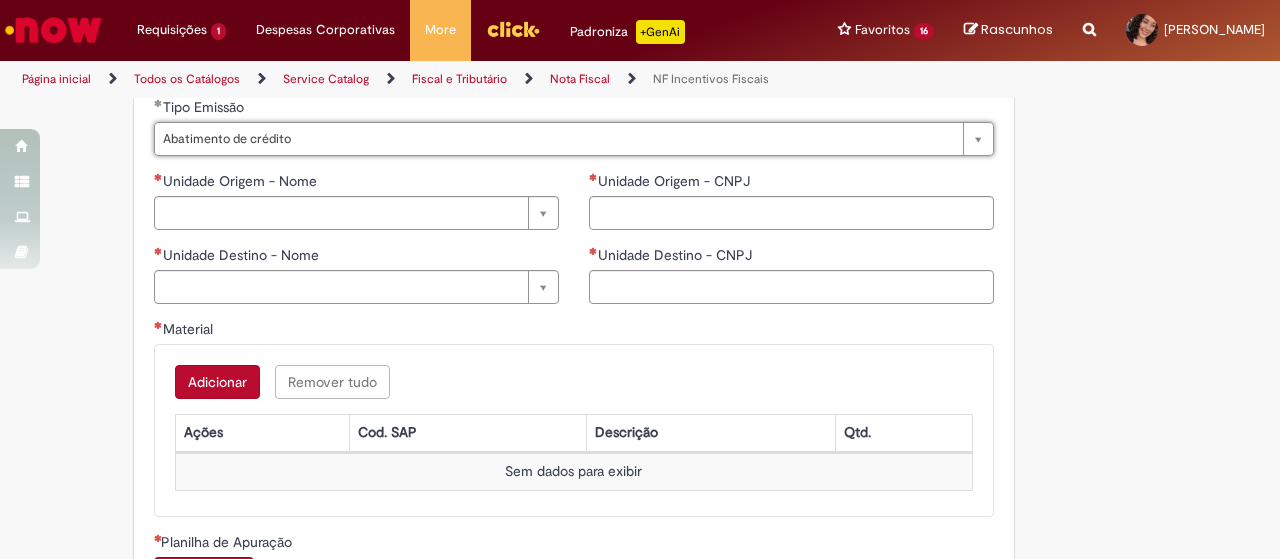 click on "Adicionar Remover tudo Material Ações Cod. SAP Descrição Qtd. Sem dados para exibir" at bounding box center [574, 430] 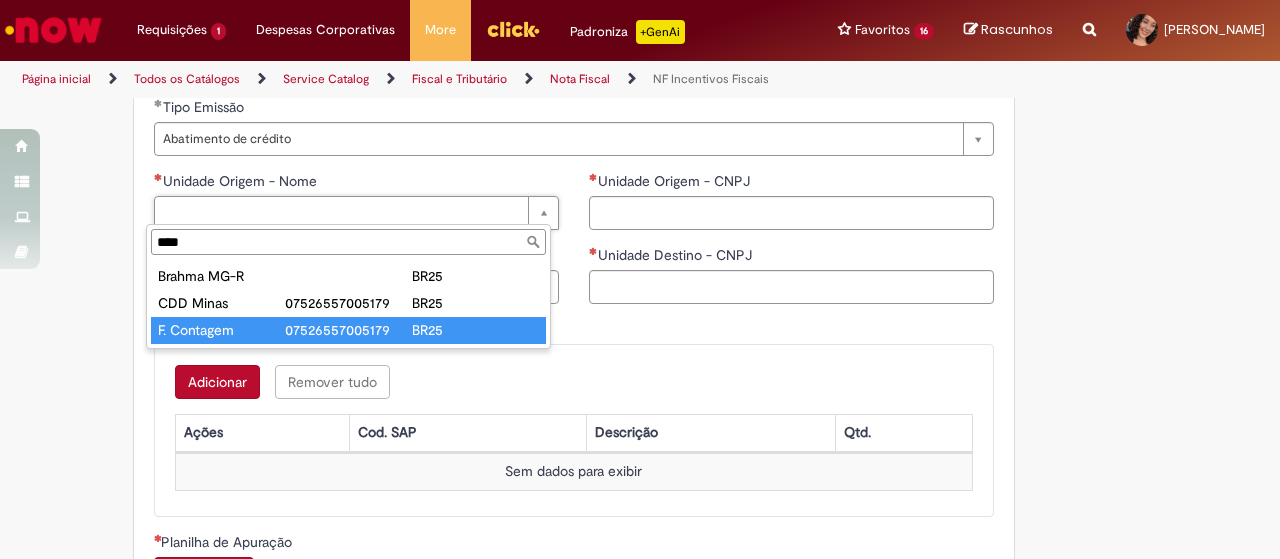 type on "****" 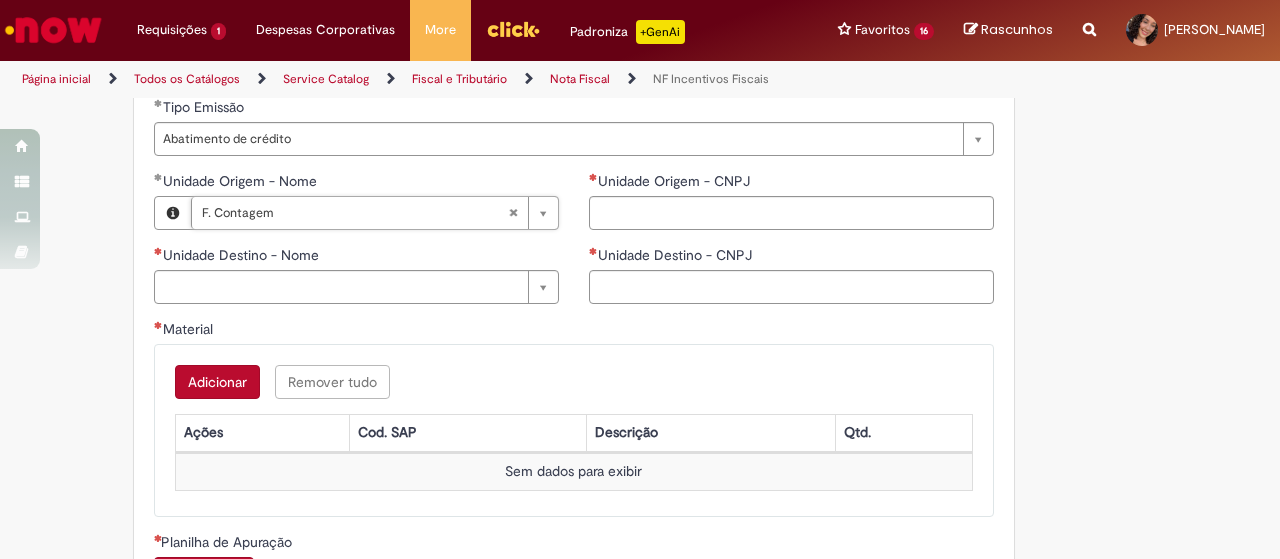 type on "**********" 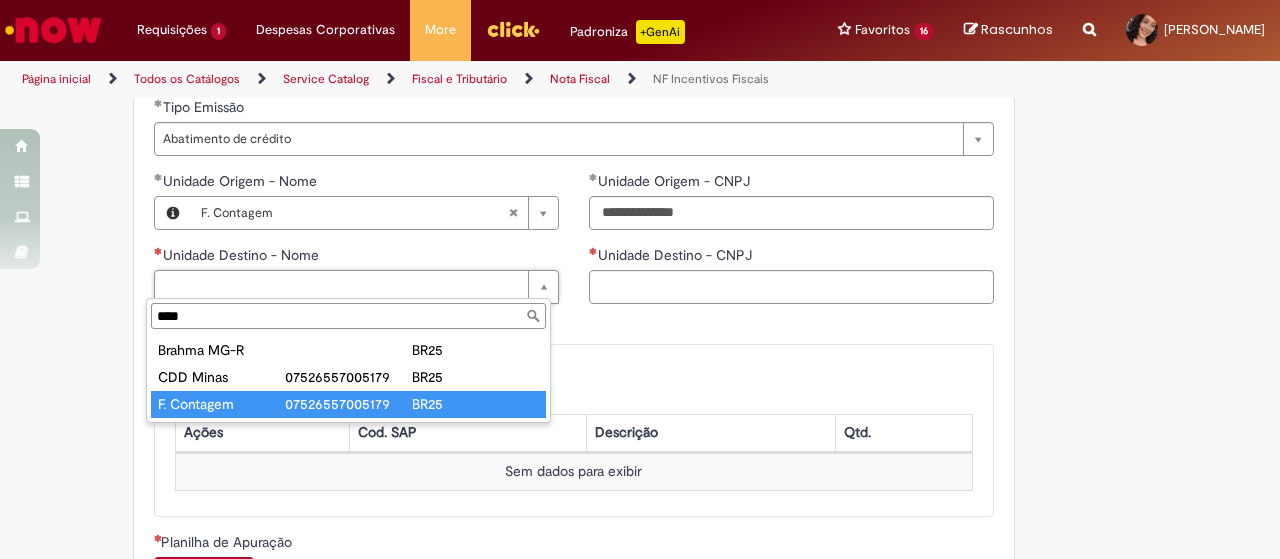 type on "****" 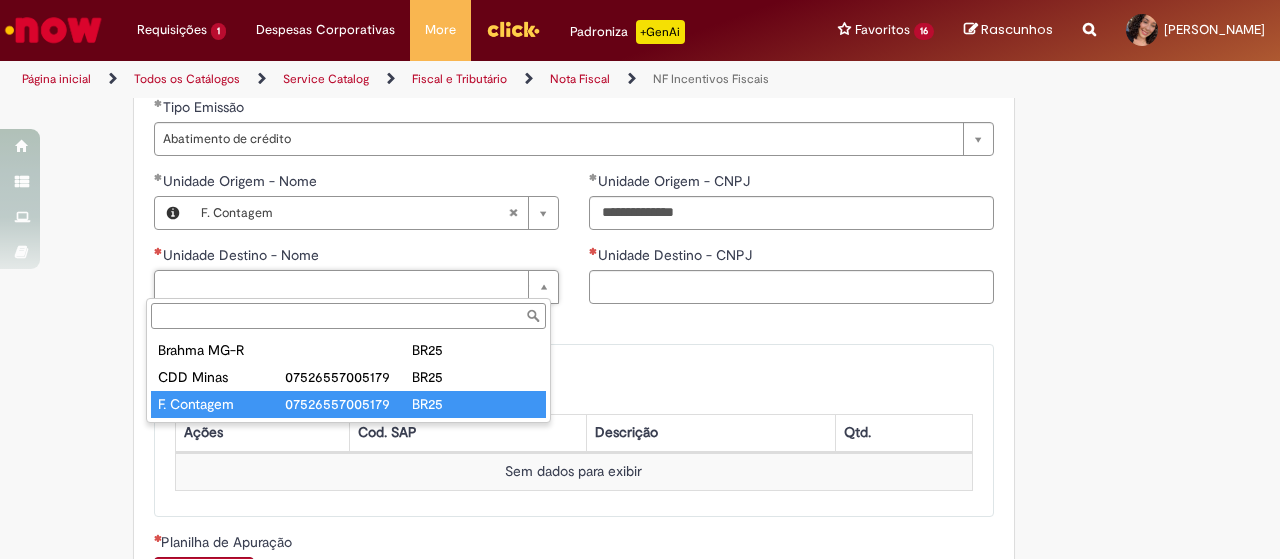 type on "**********" 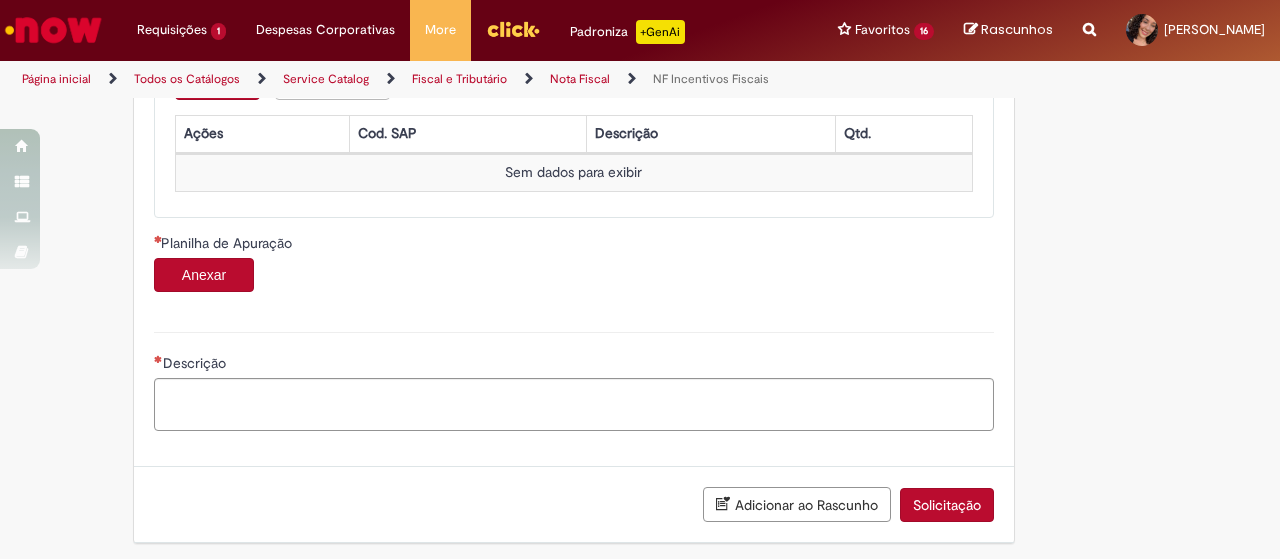 scroll, scrollTop: 799, scrollLeft: 0, axis: vertical 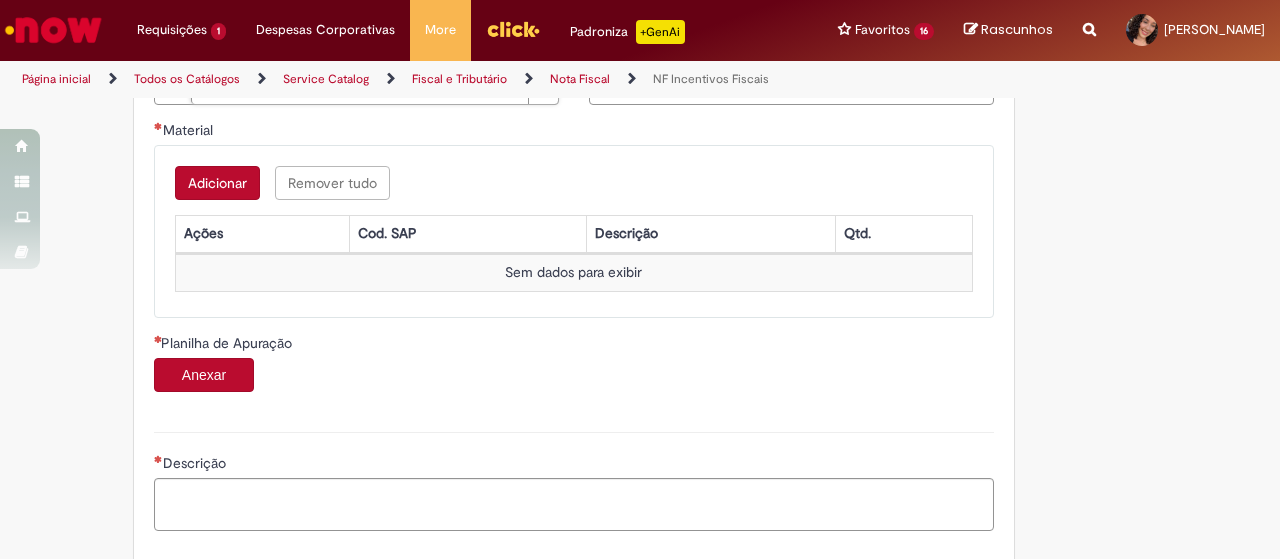 click on "Adicionar" at bounding box center [217, 183] 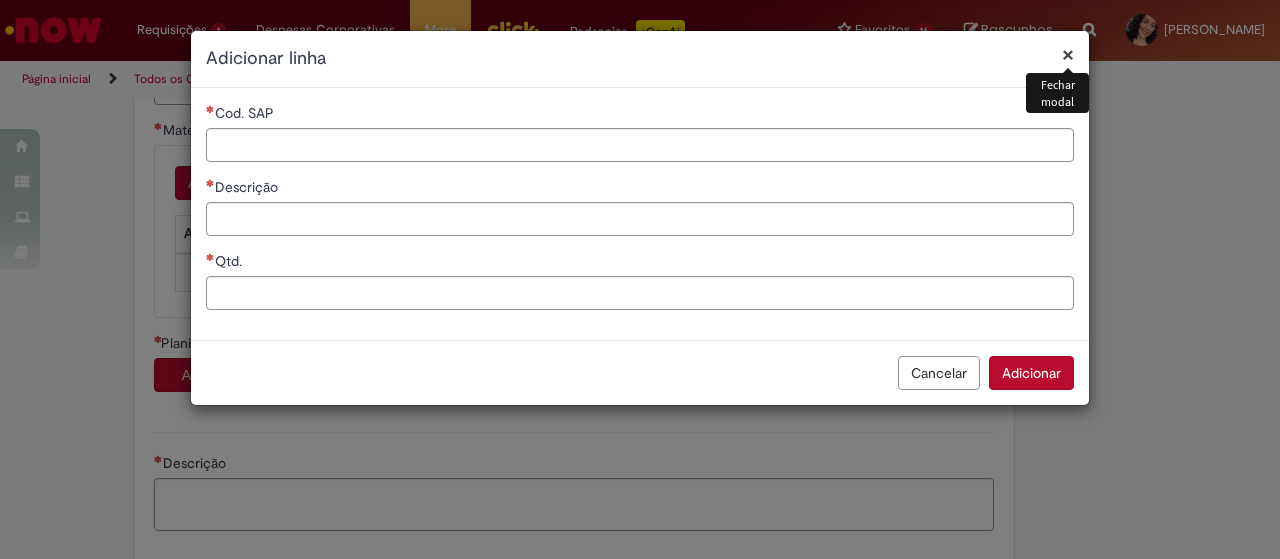 type 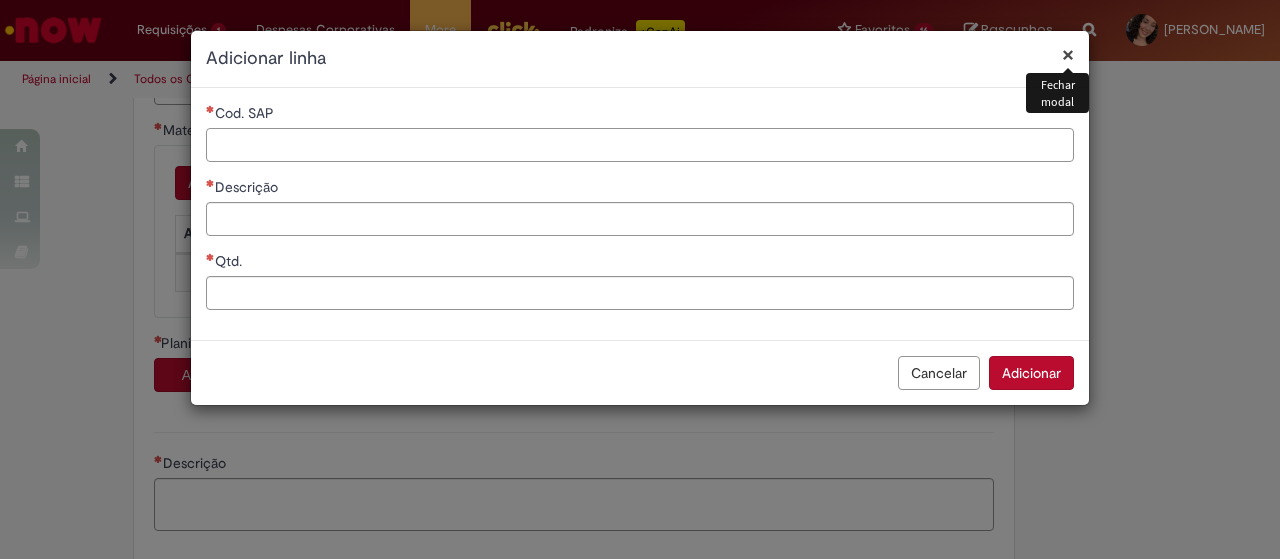 click on "Cod. SAP" at bounding box center (640, 145) 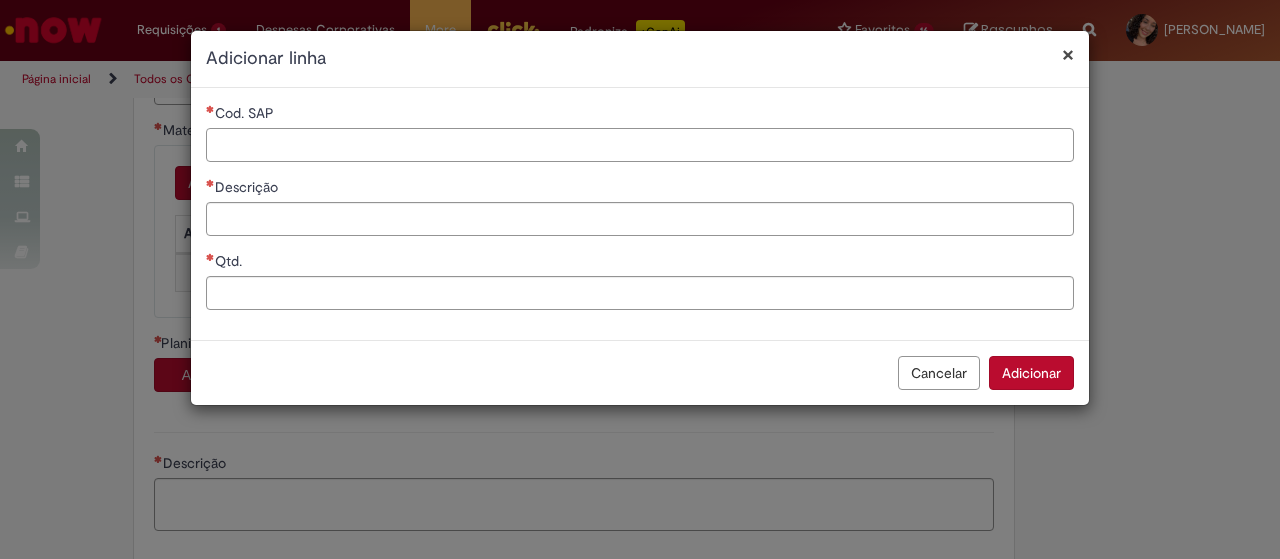 paste on "********" 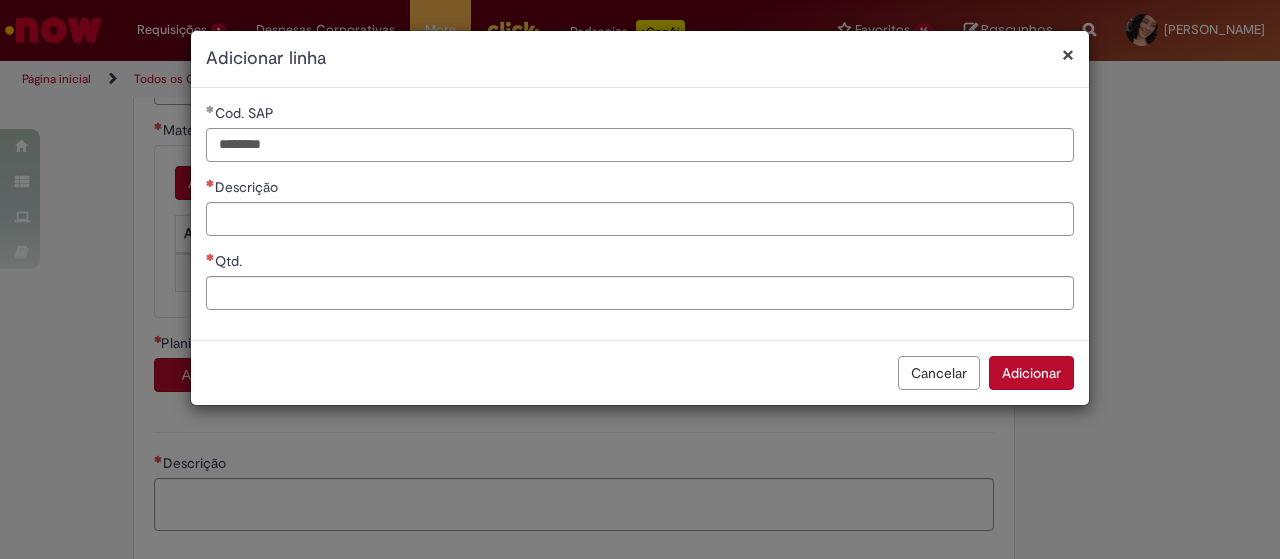 type on "********" 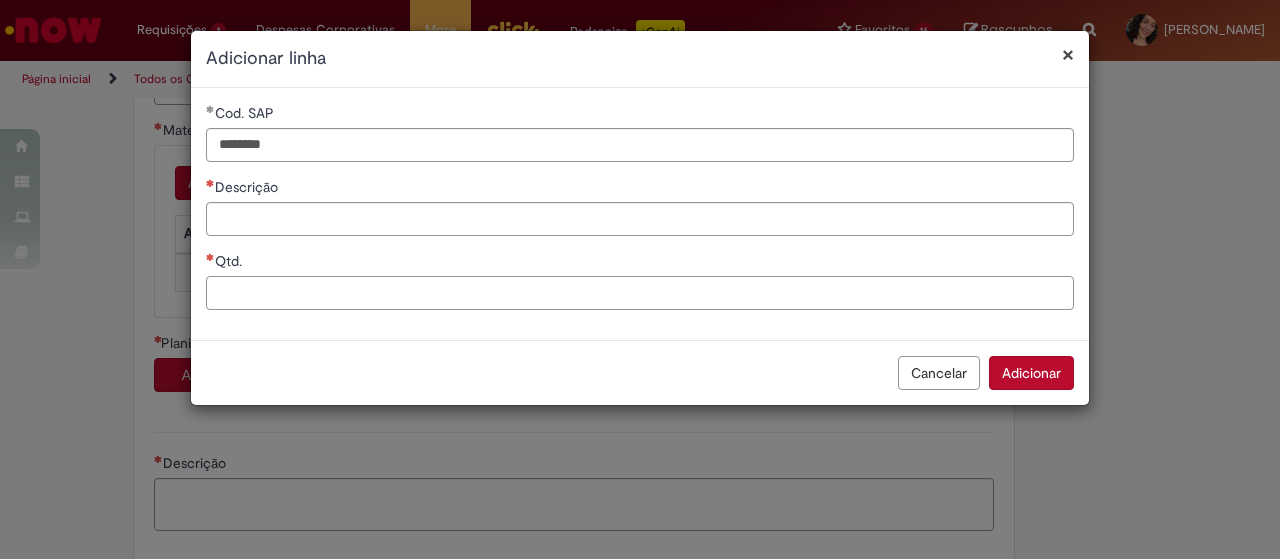 type on "*********" 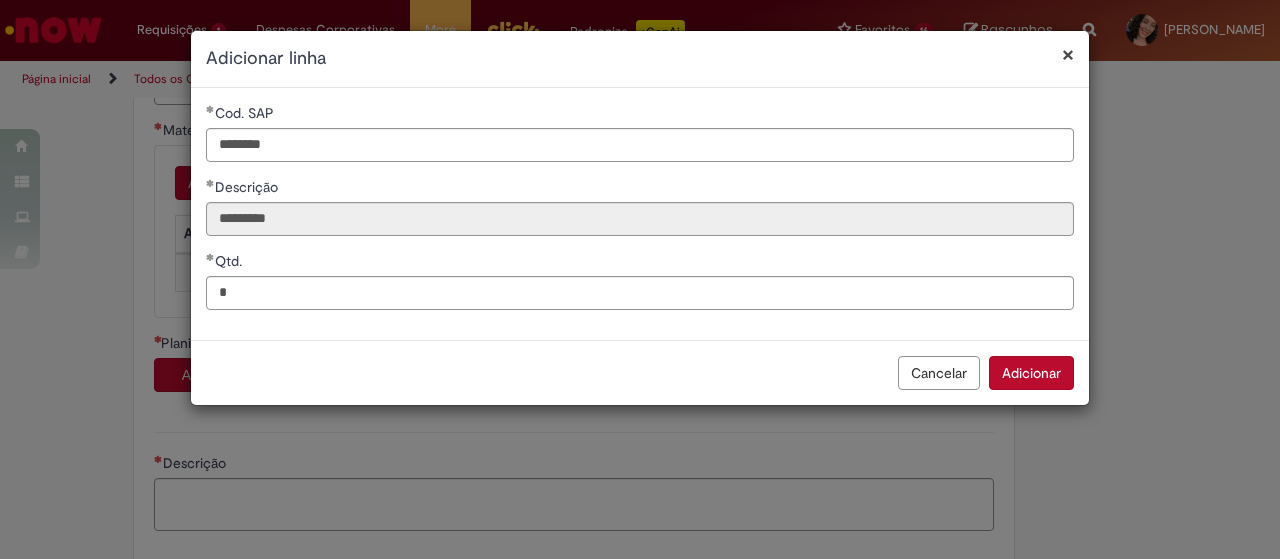 type on "******" 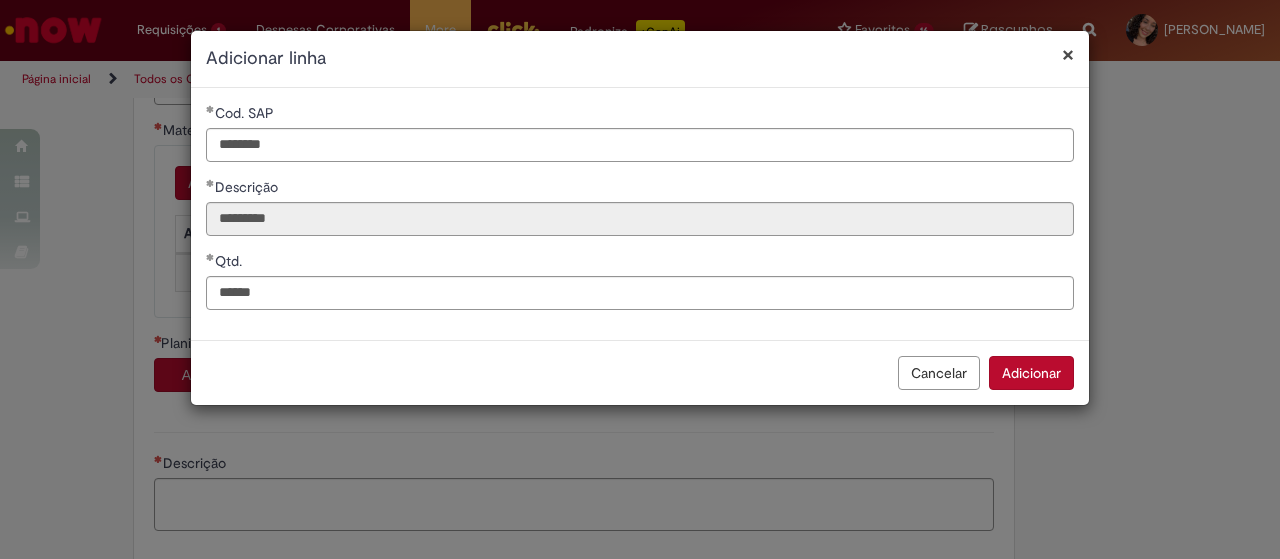 type 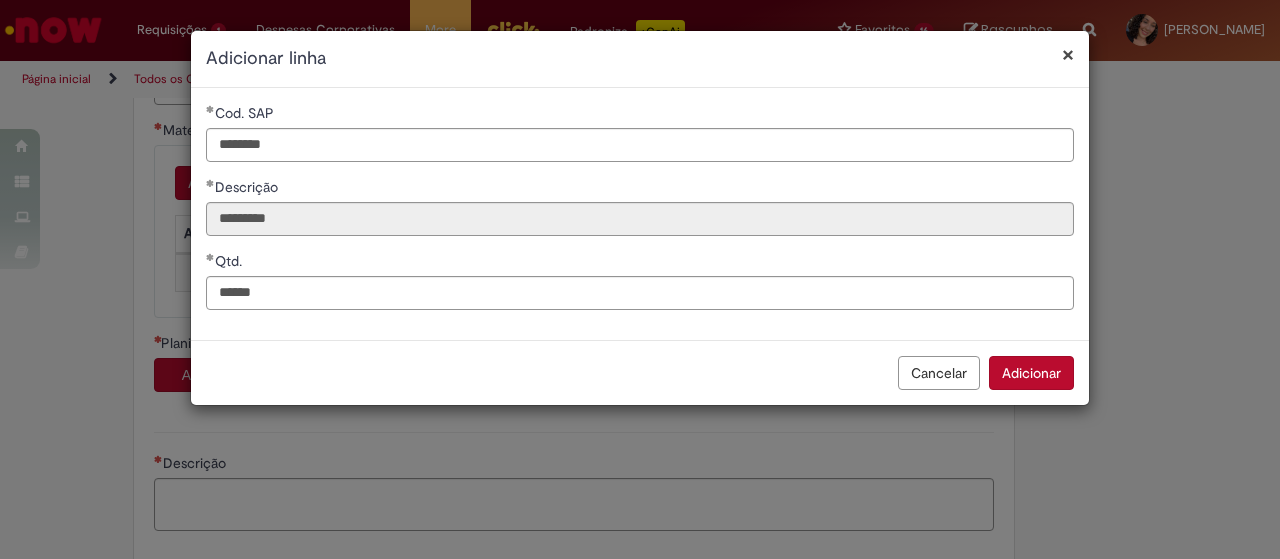 click on "Adicionar" at bounding box center (1031, 373) 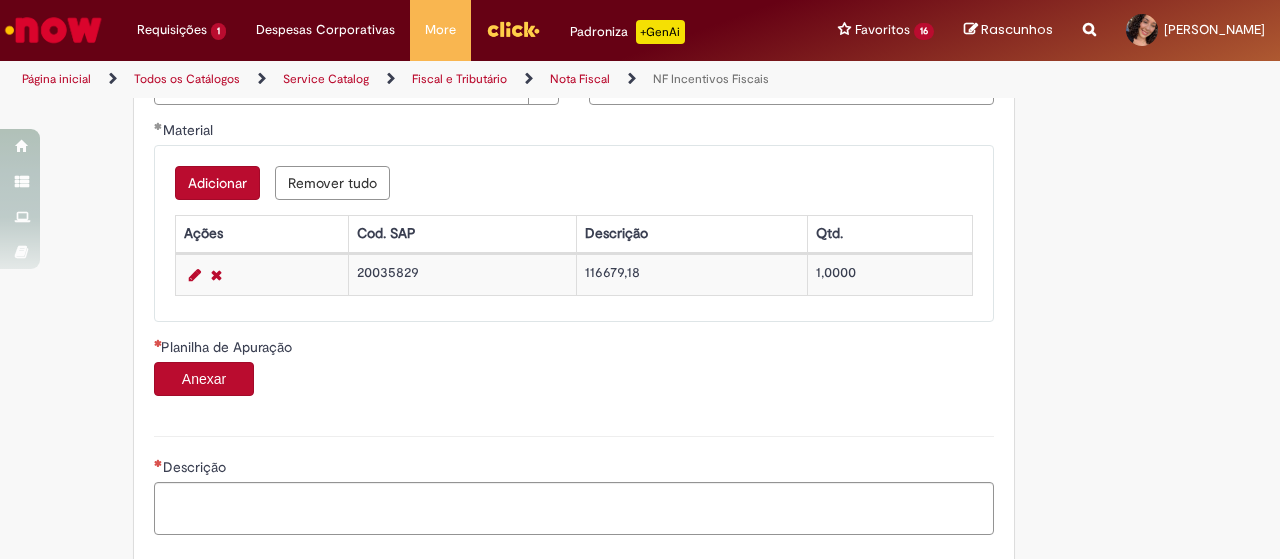 click on "Anexar" at bounding box center (204, 379) 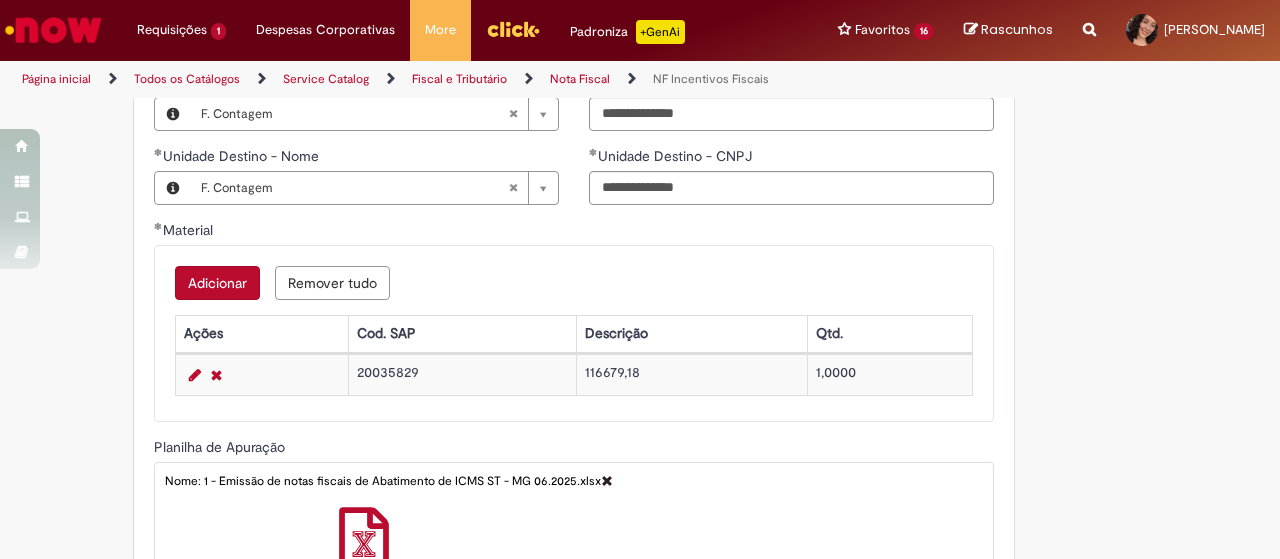 scroll, scrollTop: 599, scrollLeft: 0, axis: vertical 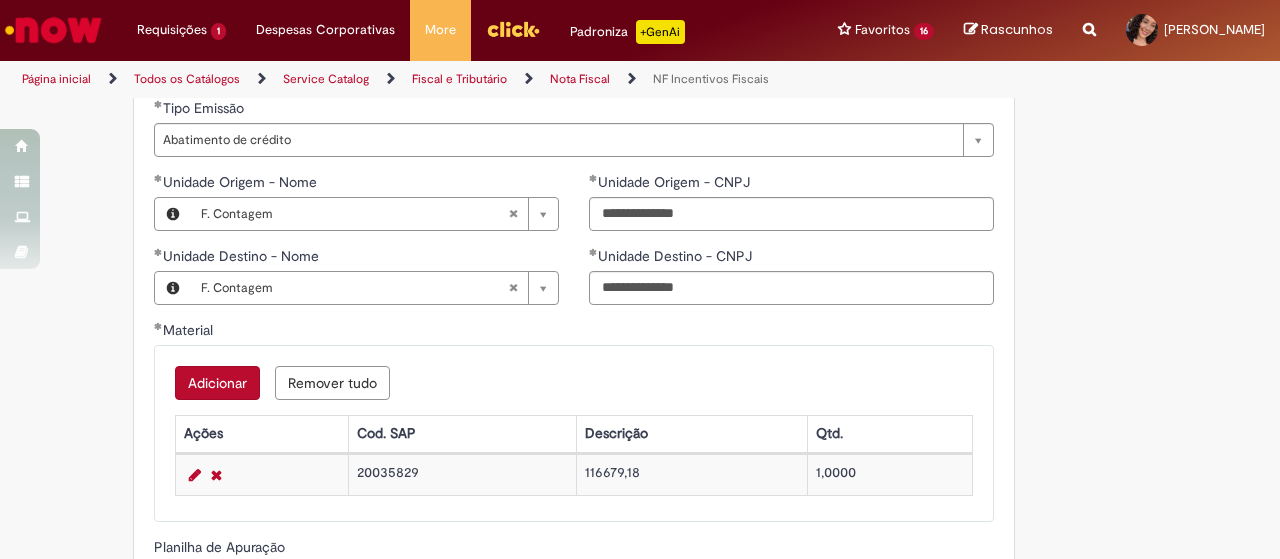 type 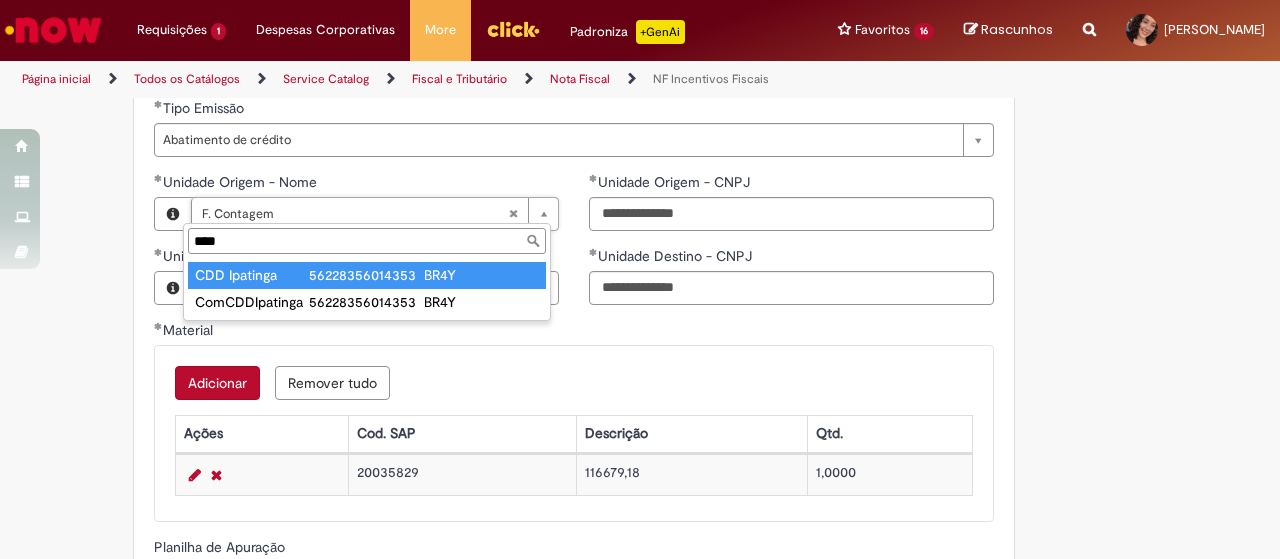 type on "****" 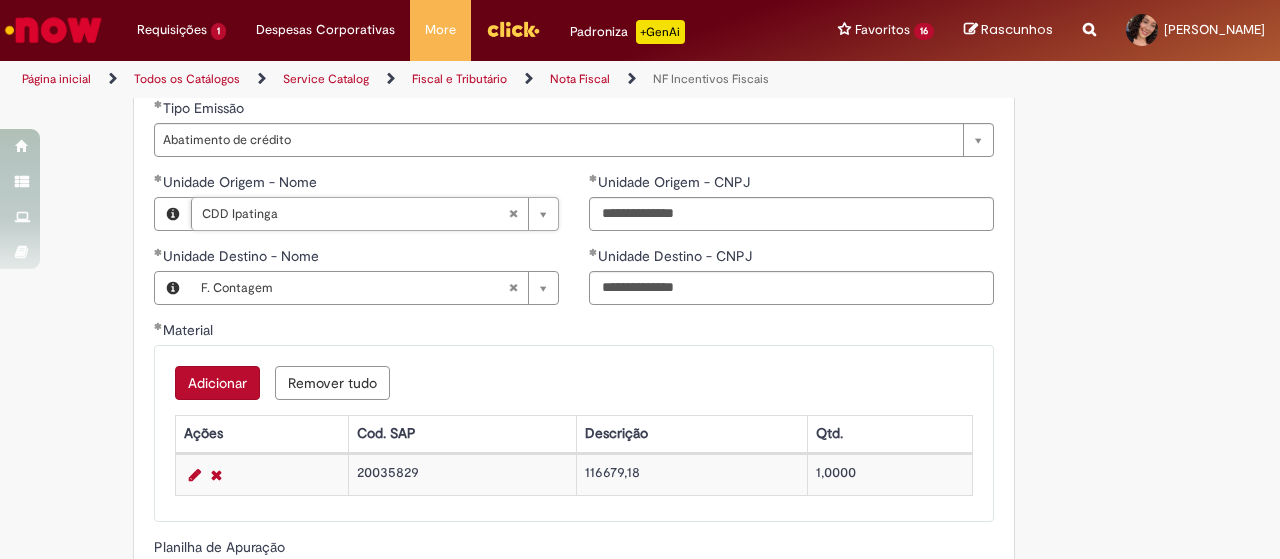 type on "**********" 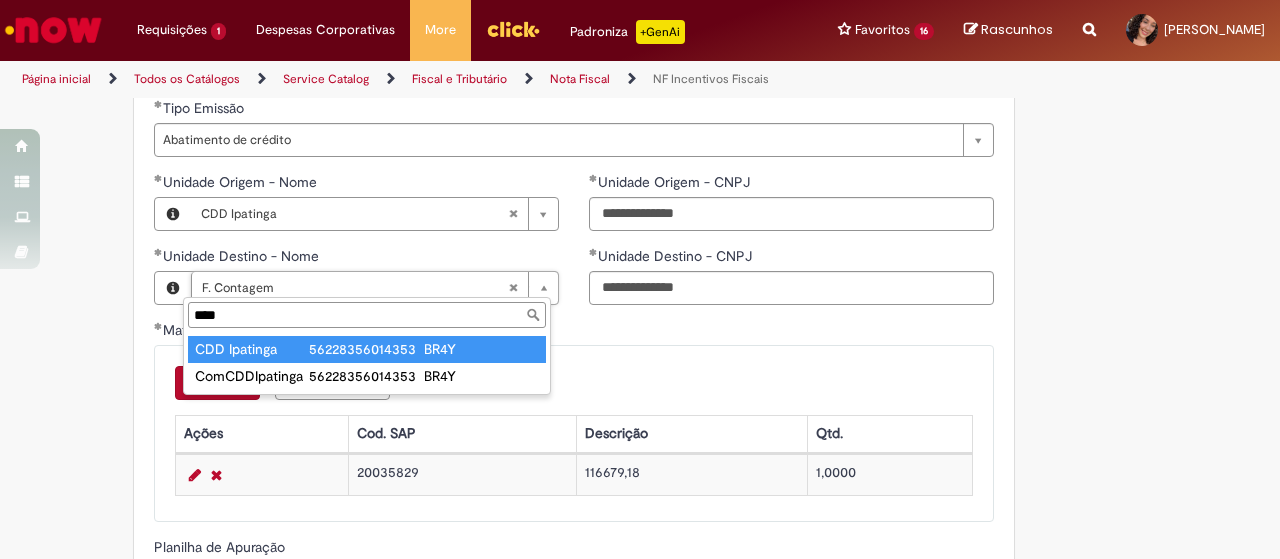 type on "****" 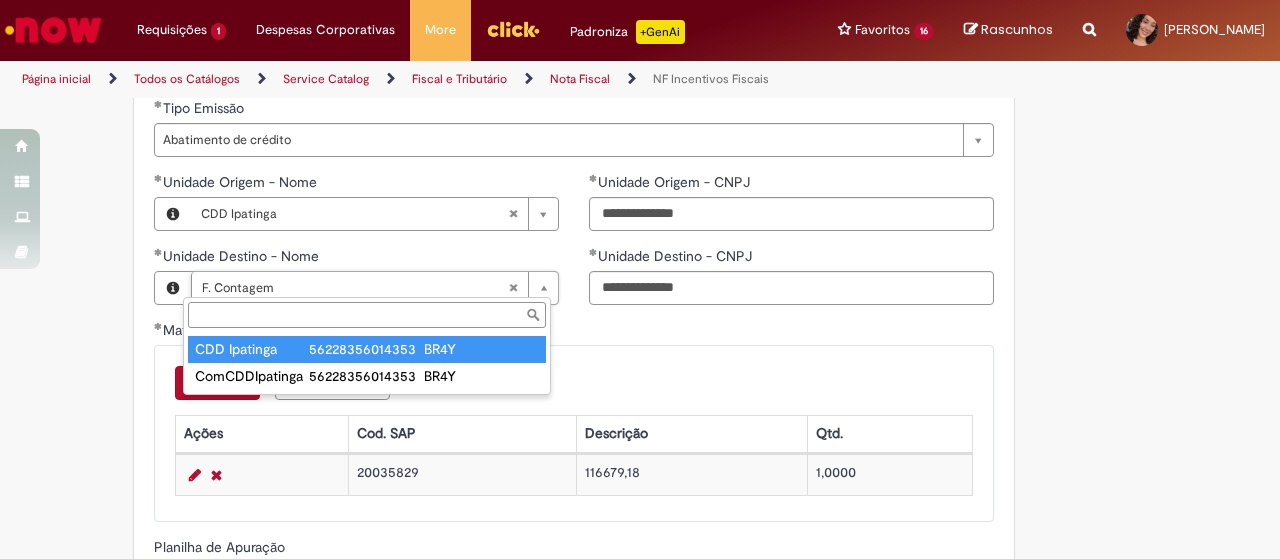 type on "**********" 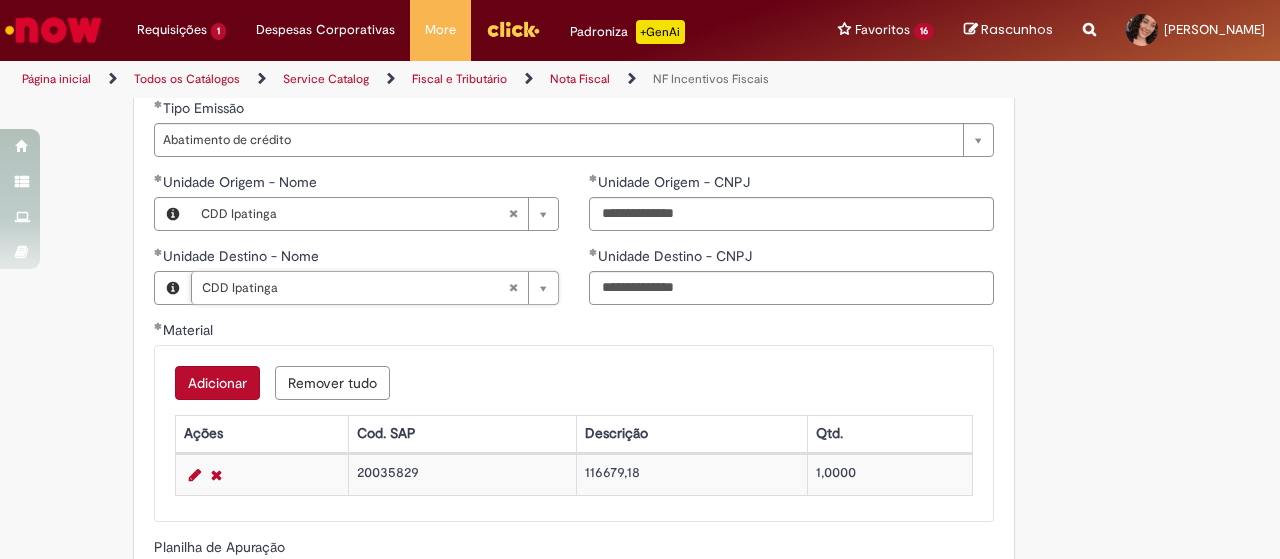 scroll, scrollTop: 699, scrollLeft: 0, axis: vertical 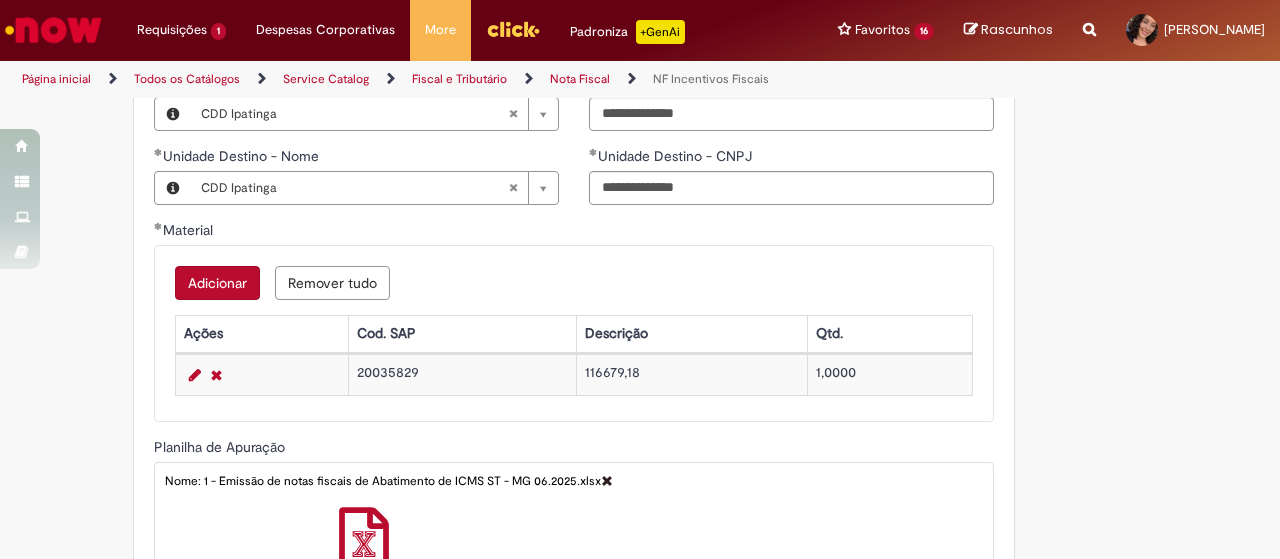 click on "Adicionar" at bounding box center [217, 283] 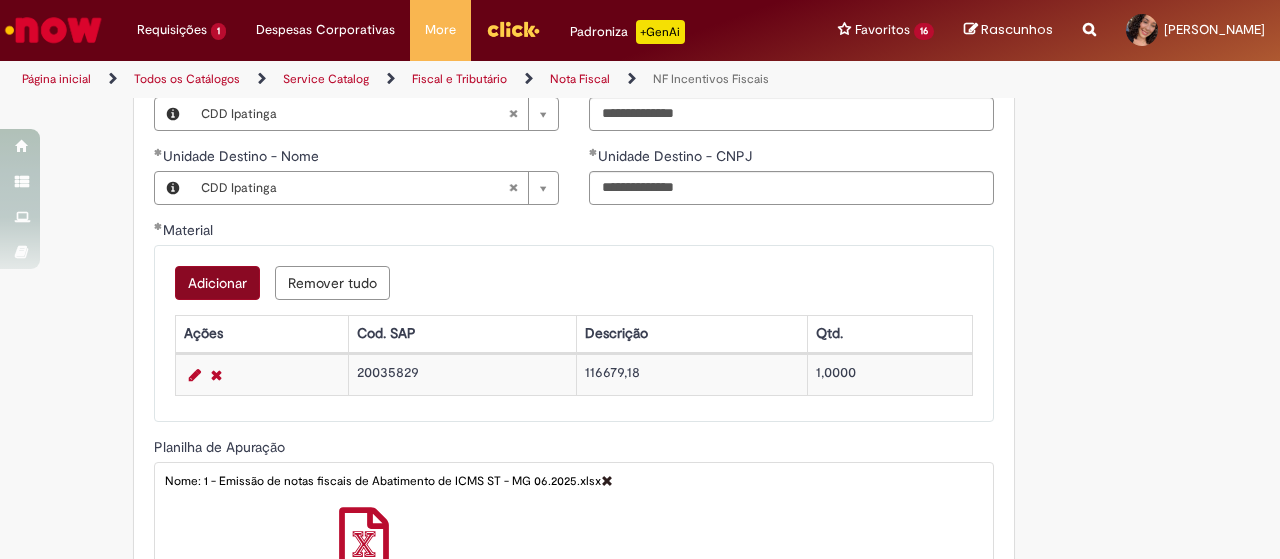 scroll, scrollTop: 0, scrollLeft: 0, axis: both 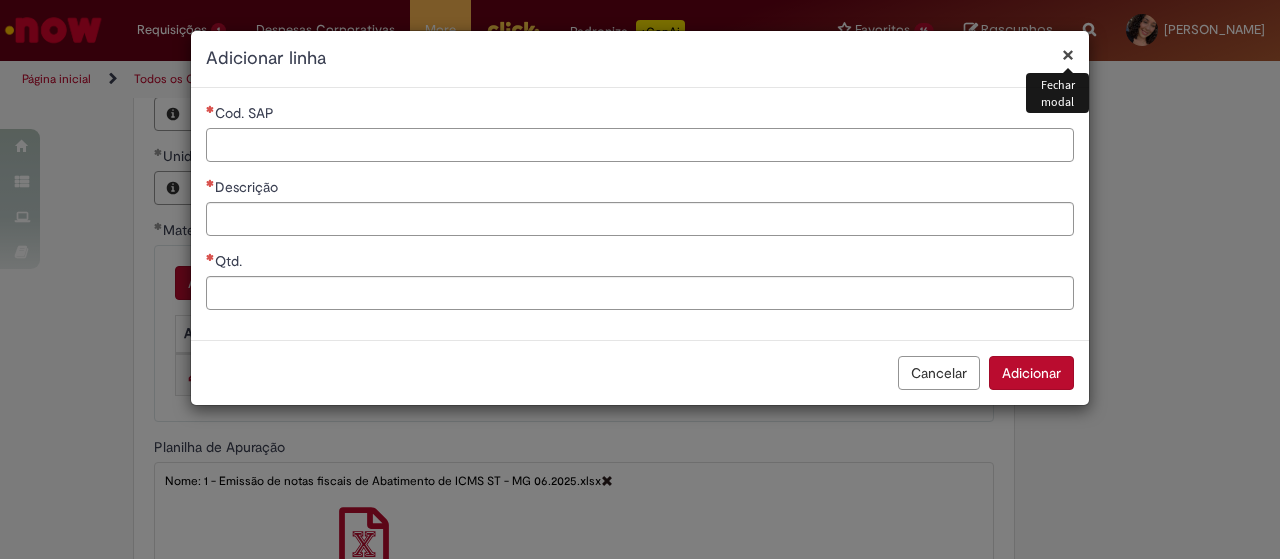 click on "Cod. SAP" at bounding box center [640, 145] 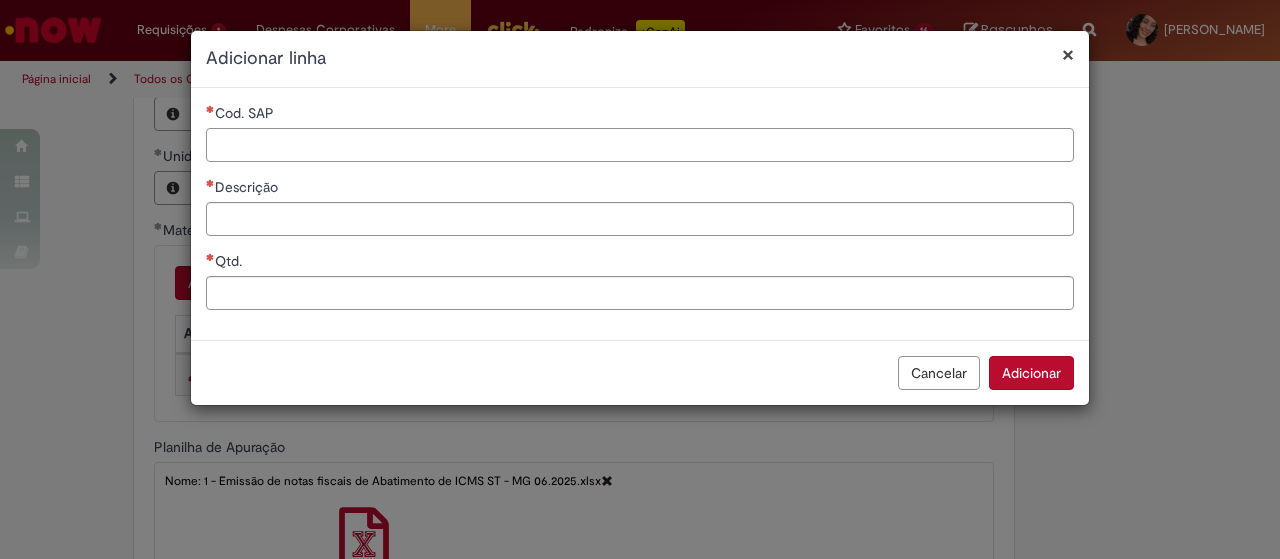 paste on "****" 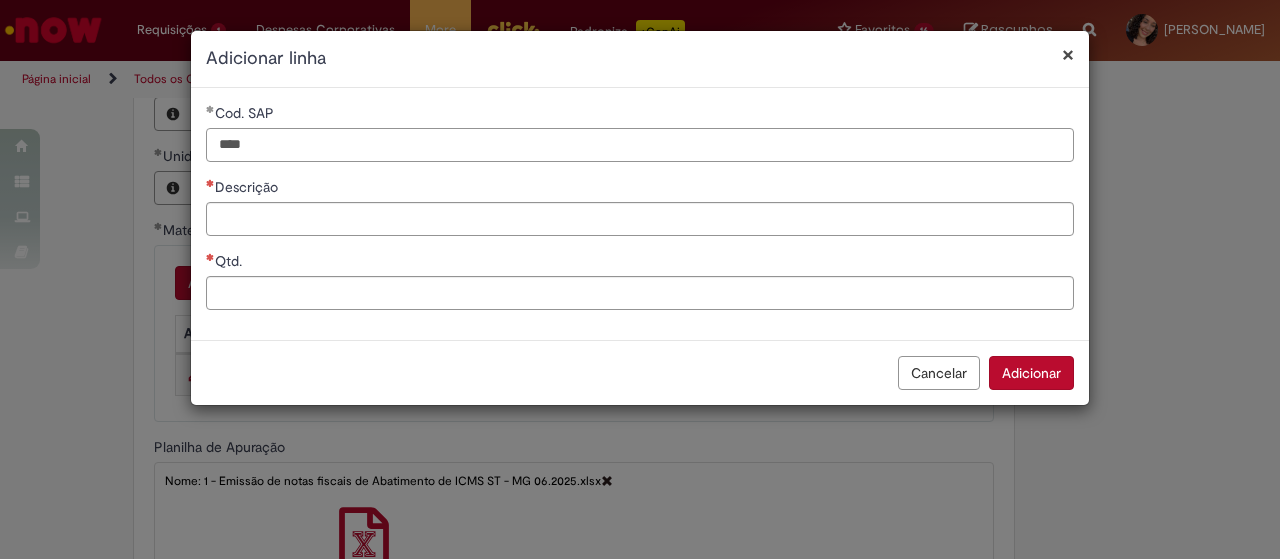 type on "****" 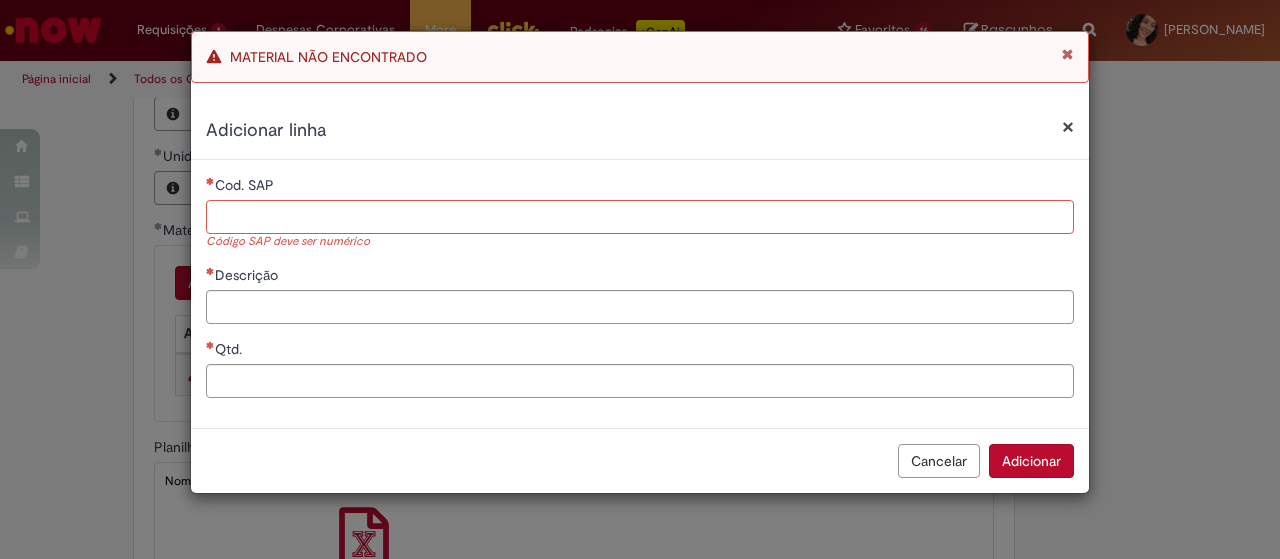 paste on "********" 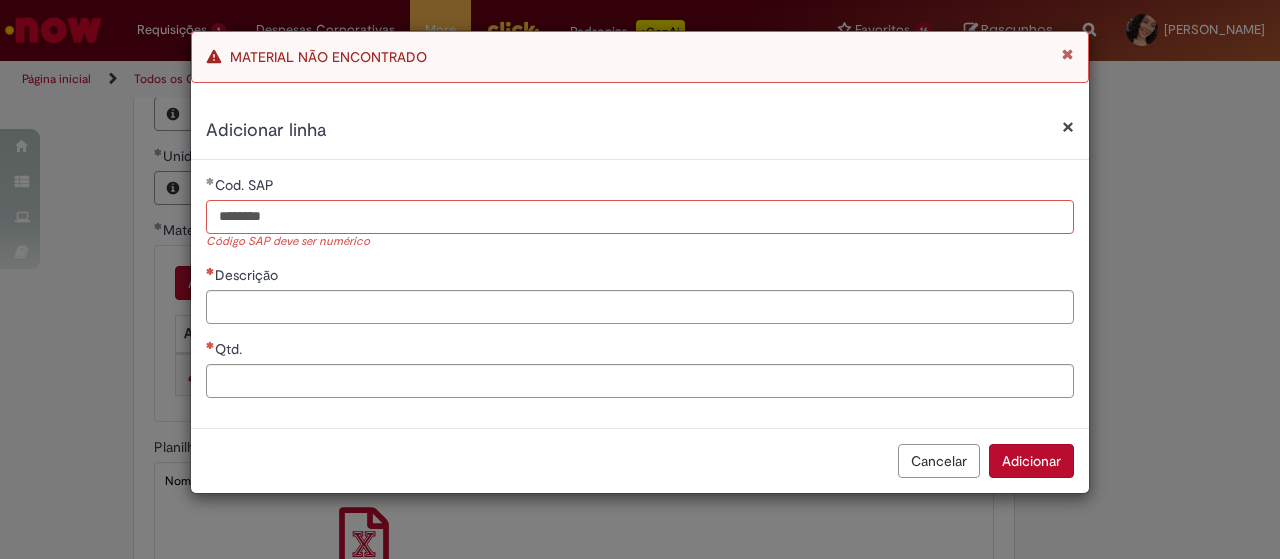type on "********" 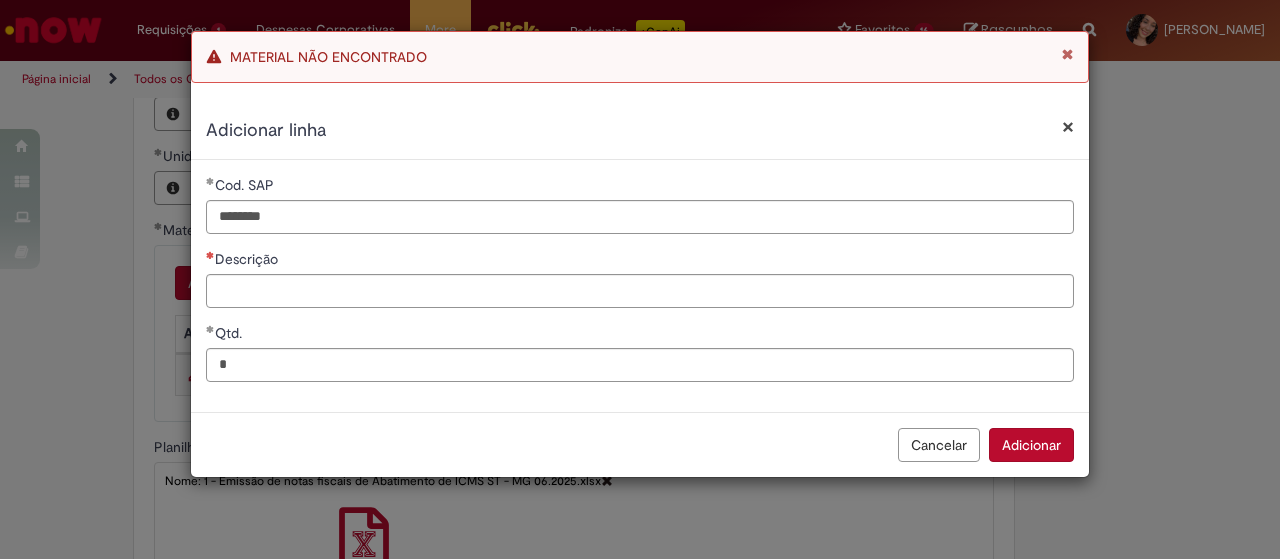 type on "******" 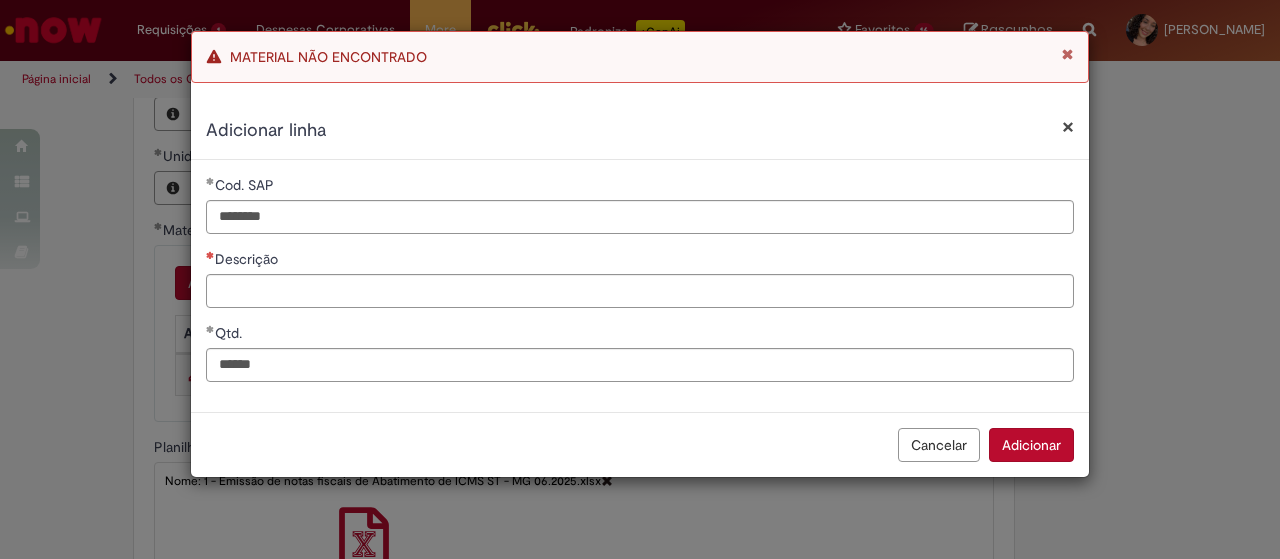type 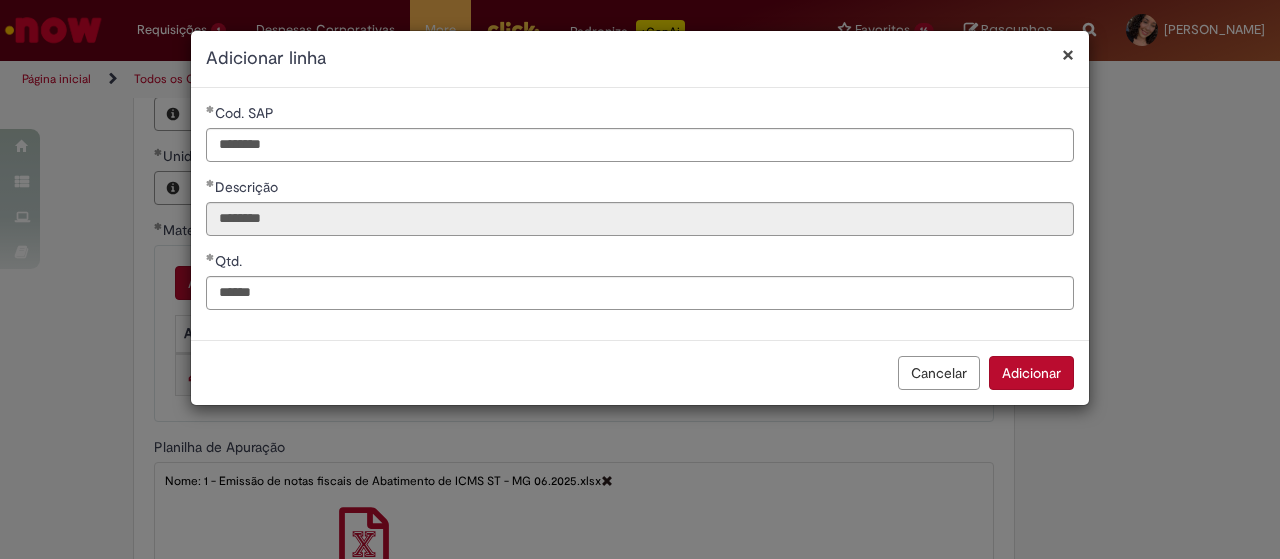 click on "Adicionar" at bounding box center [1031, 373] 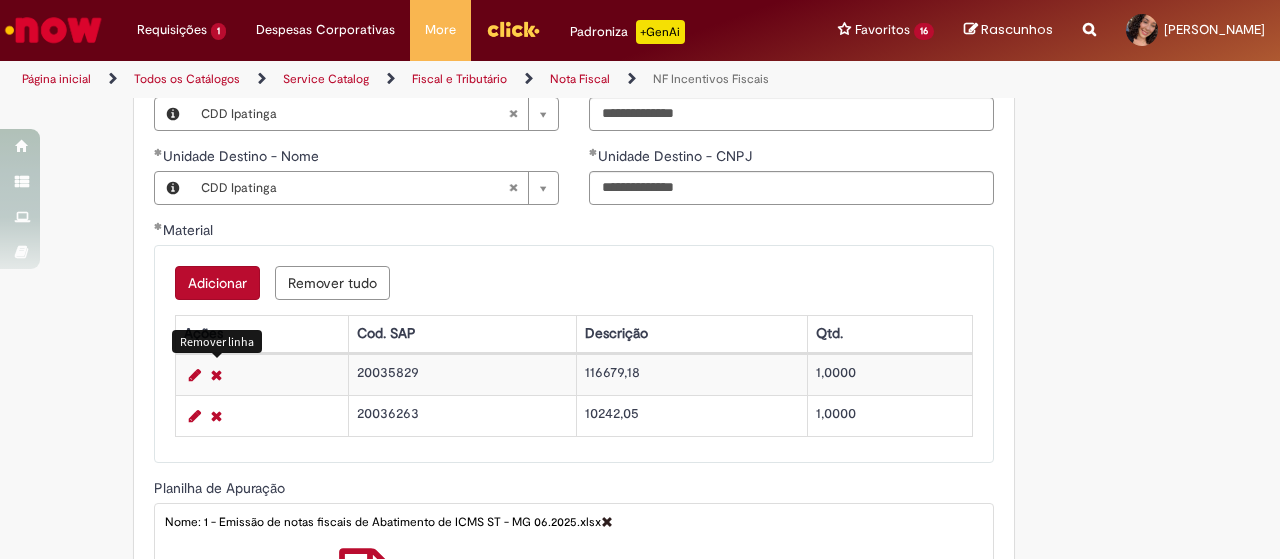type 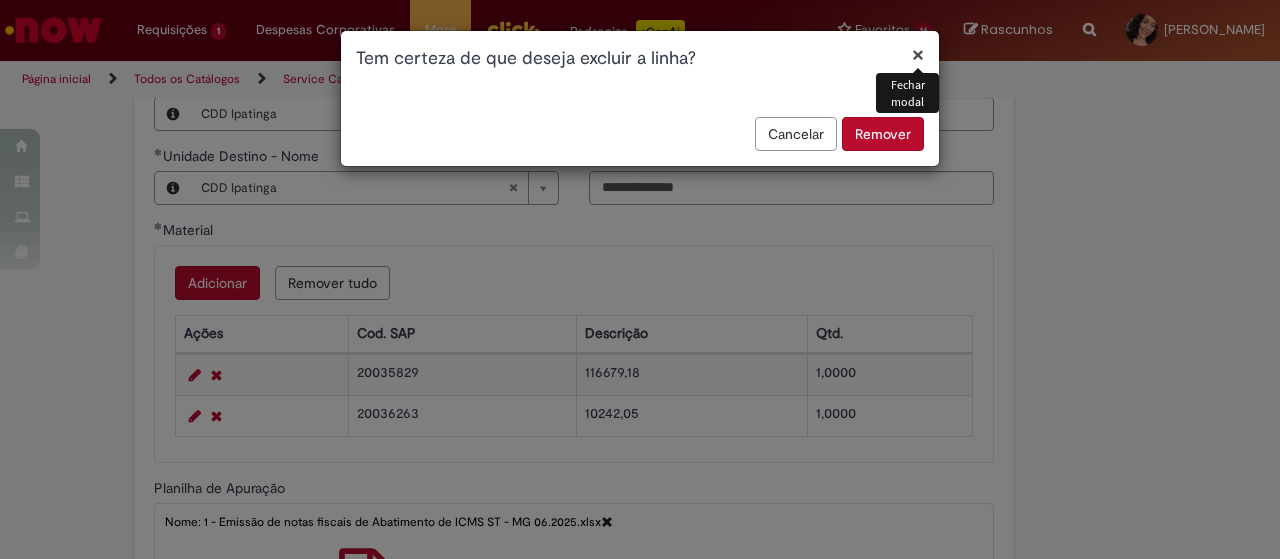 click on "Remover" at bounding box center (883, 134) 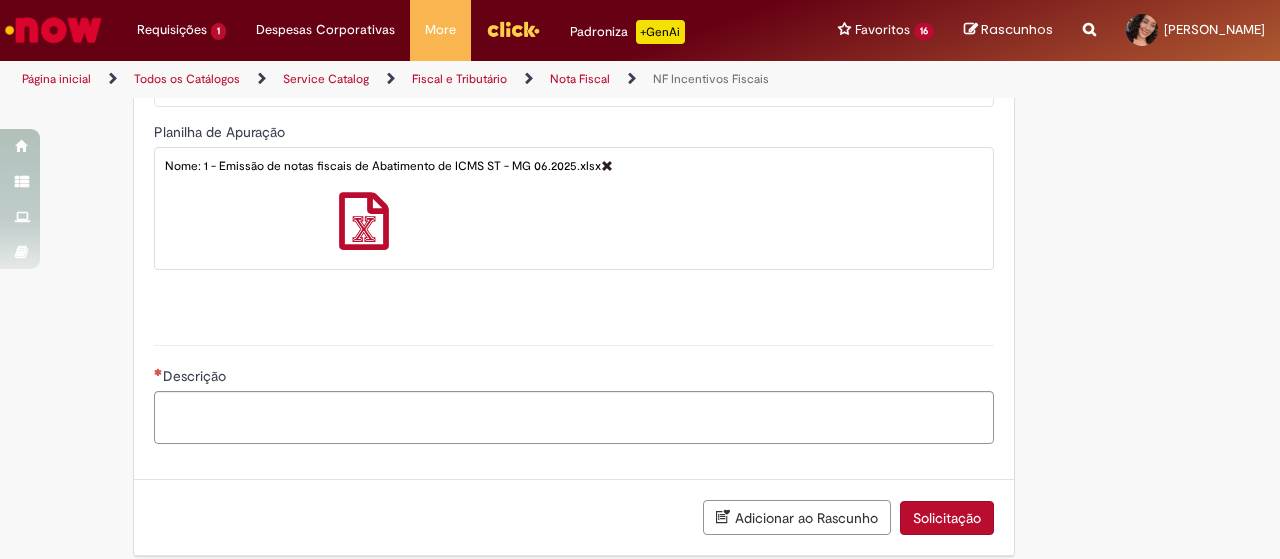 scroll, scrollTop: 1026, scrollLeft: 0, axis: vertical 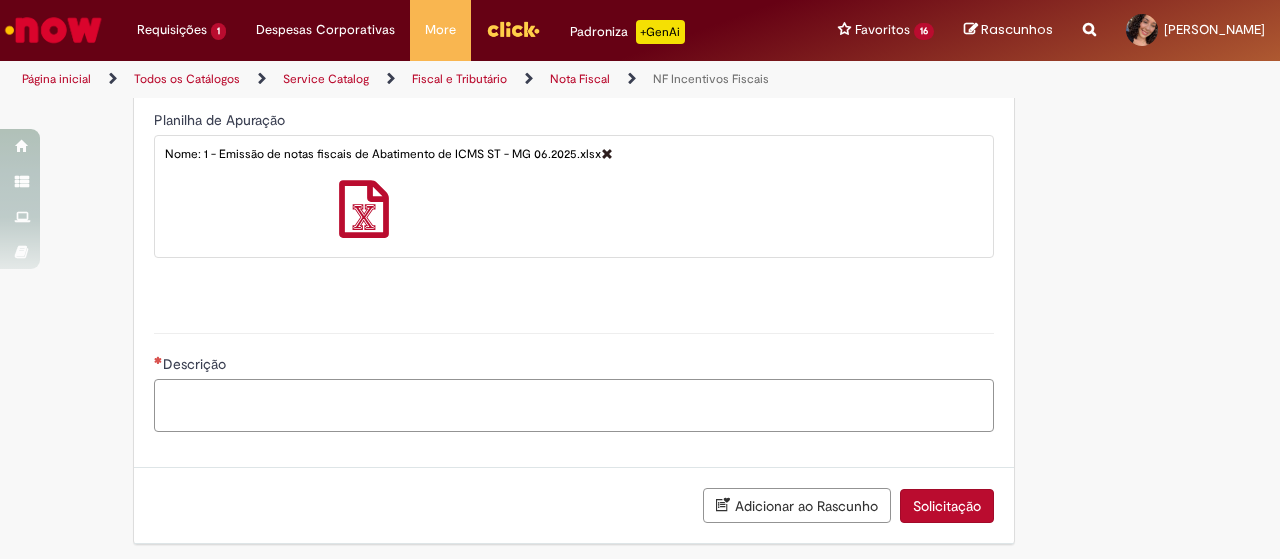 click on "Descrição" at bounding box center (574, 405) 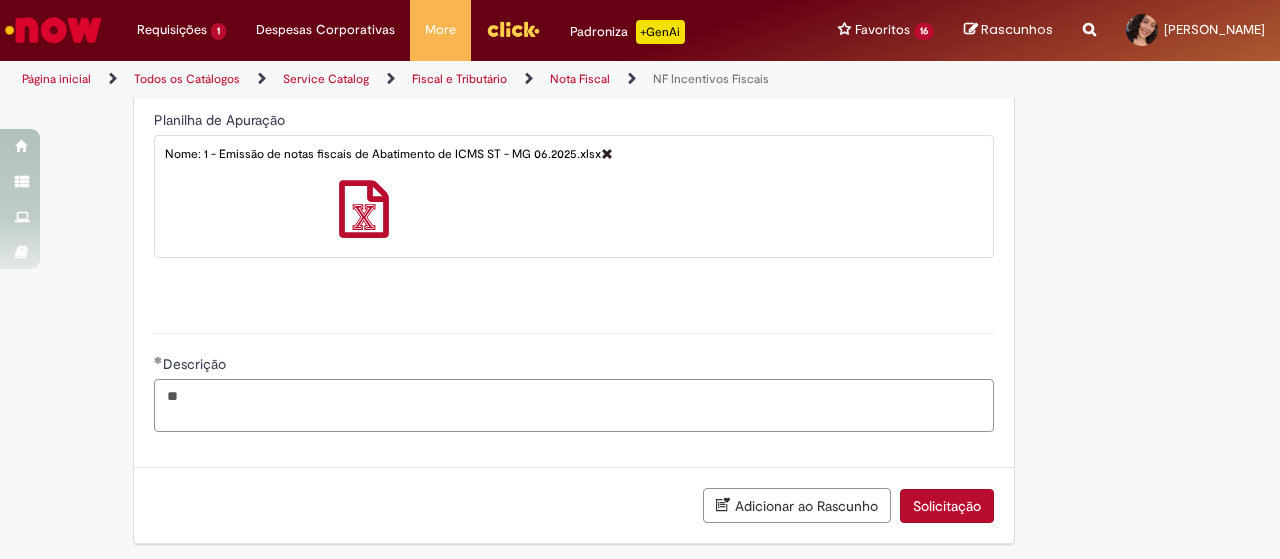 type on "*" 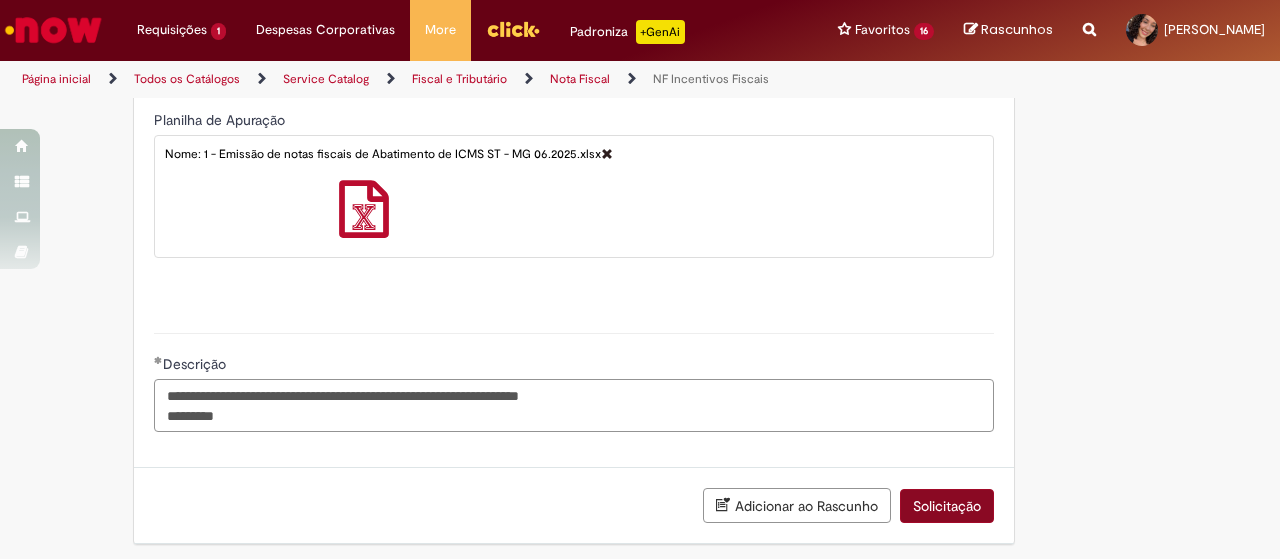 type on "**********" 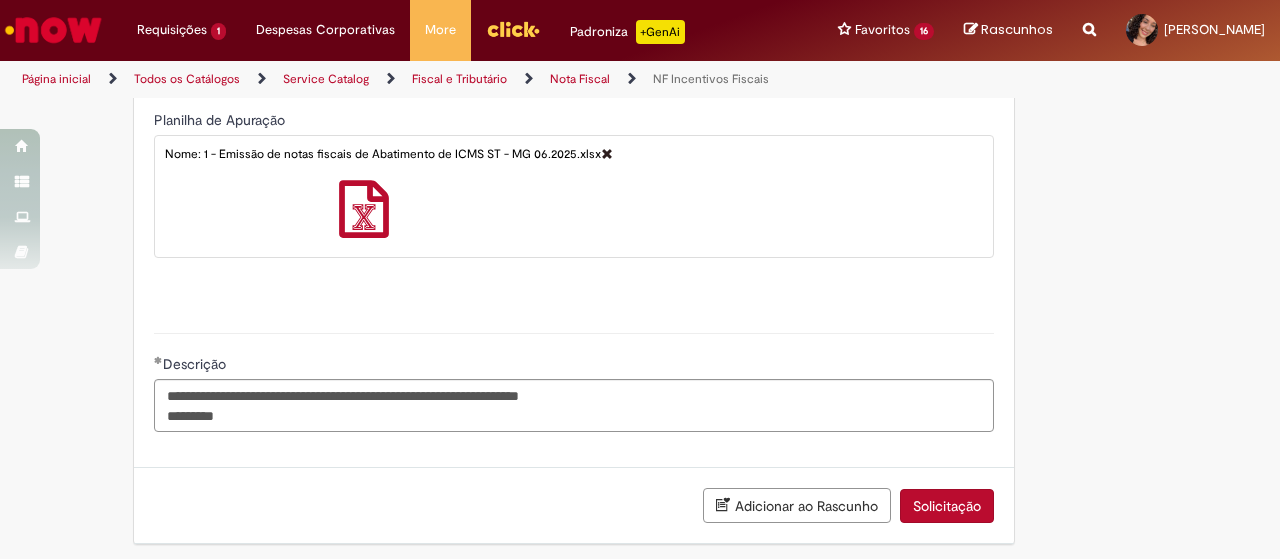 click on "Solicitação" at bounding box center [947, 506] 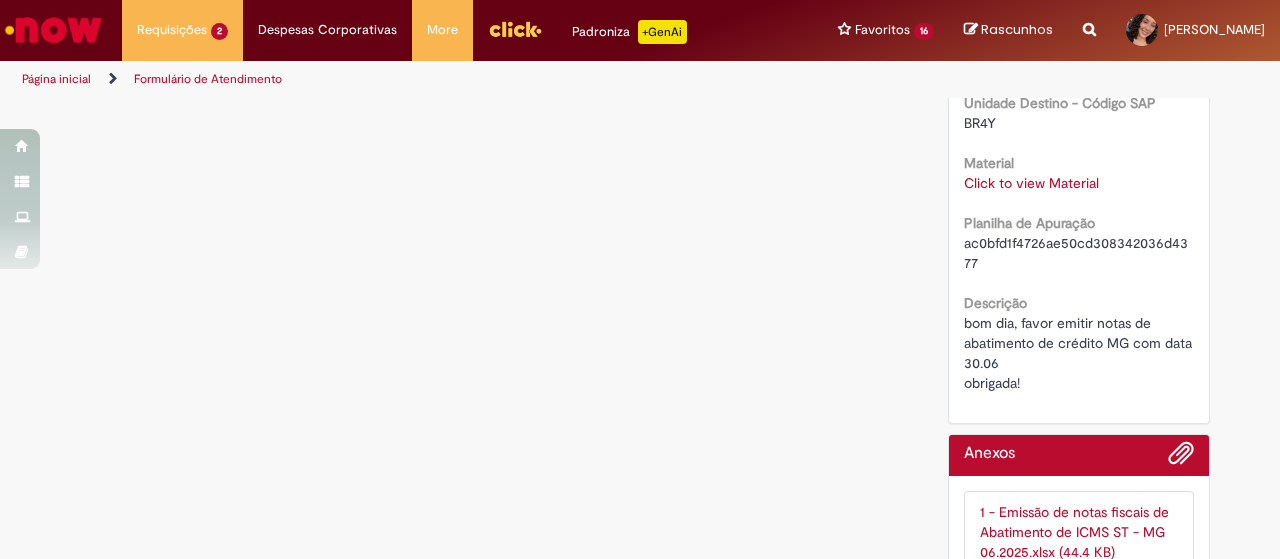 scroll, scrollTop: 900, scrollLeft: 0, axis: vertical 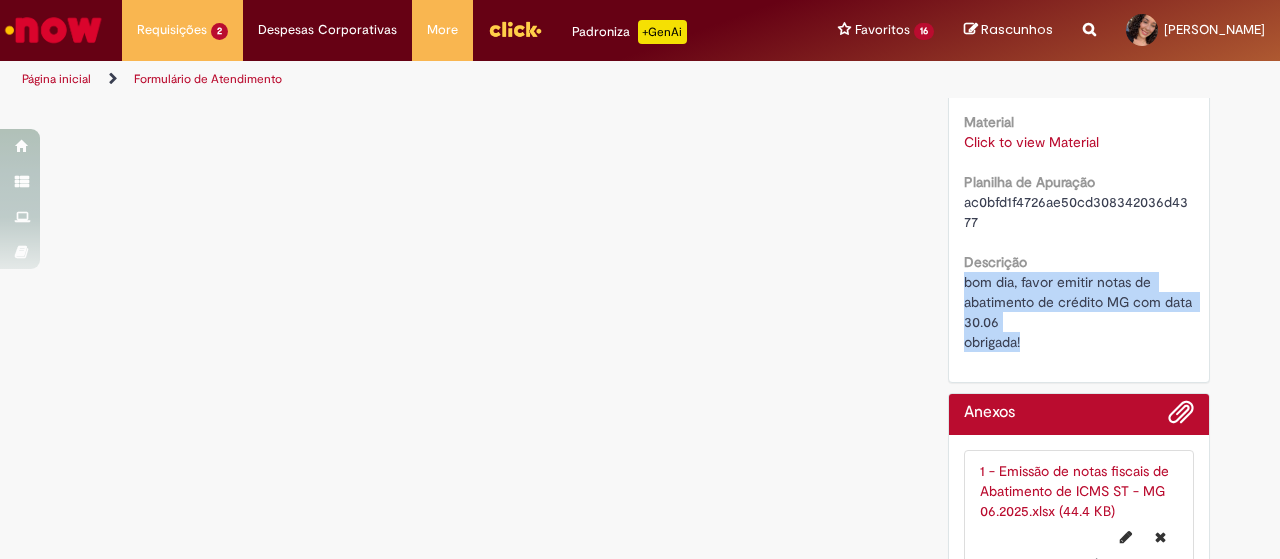 drag, startPoint x: 956, startPoint y: 279, endPoint x: 1020, endPoint y: 333, distance: 83.737686 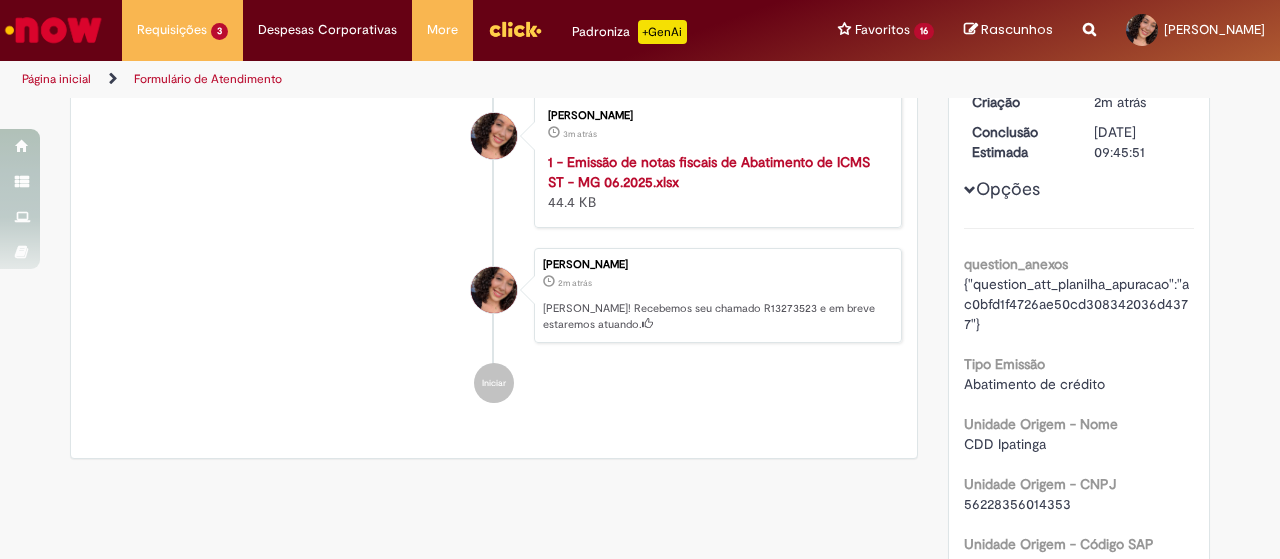 scroll, scrollTop: 0, scrollLeft: 0, axis: both 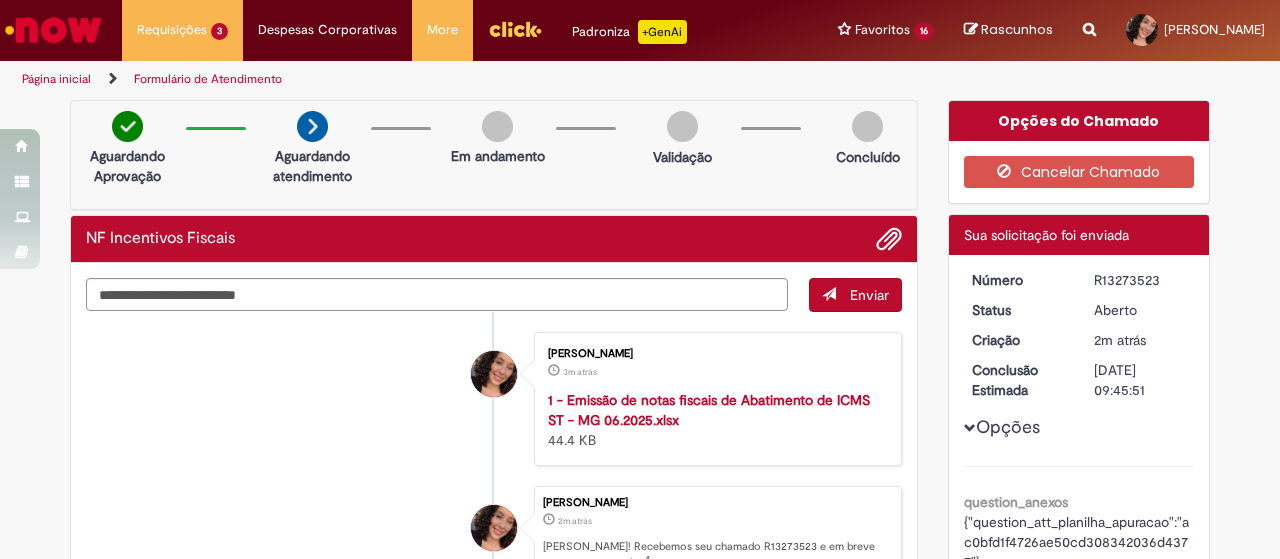 click on "R13273523" at bounding box center (1140, 280) 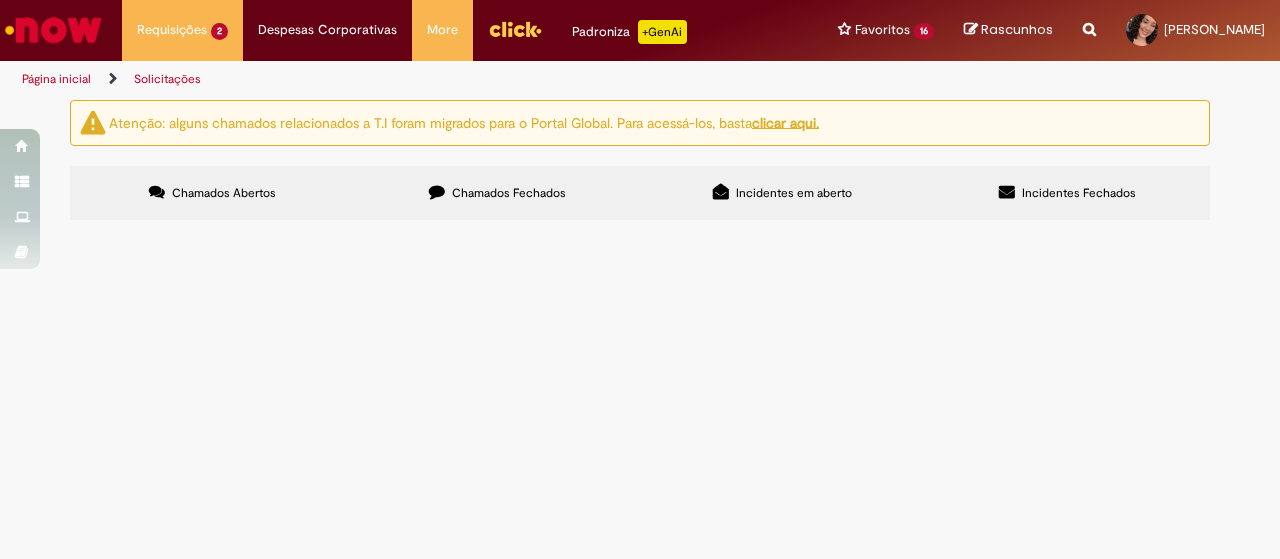 scroll, scrollTop: 0, scrollLeft: 0, axis: both 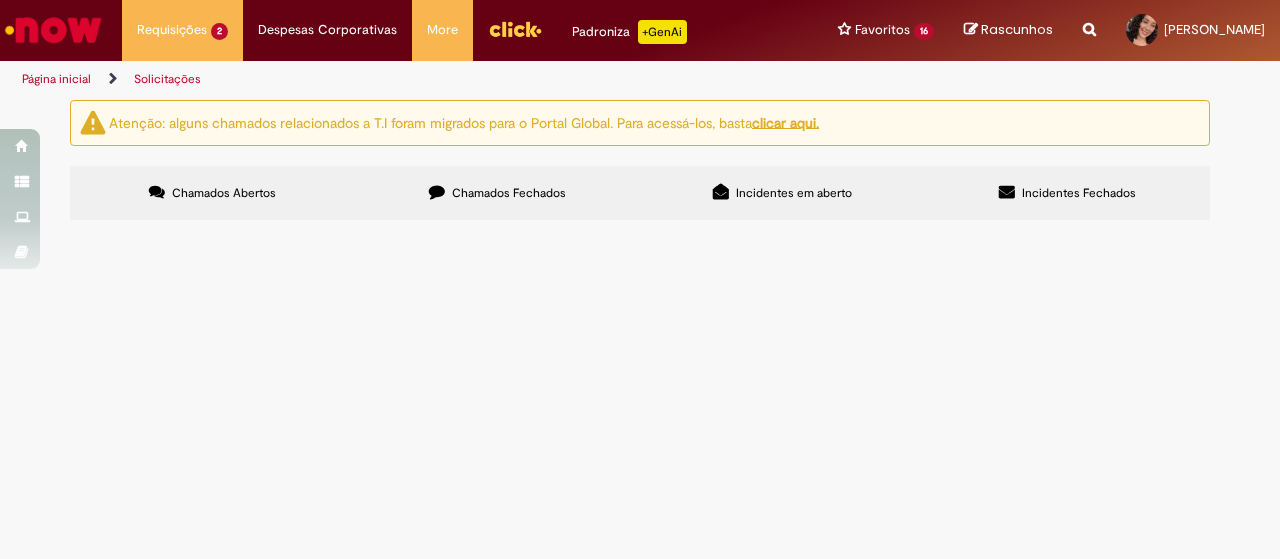 click on "Chamados Abertos" at bounding box center [212, 193] 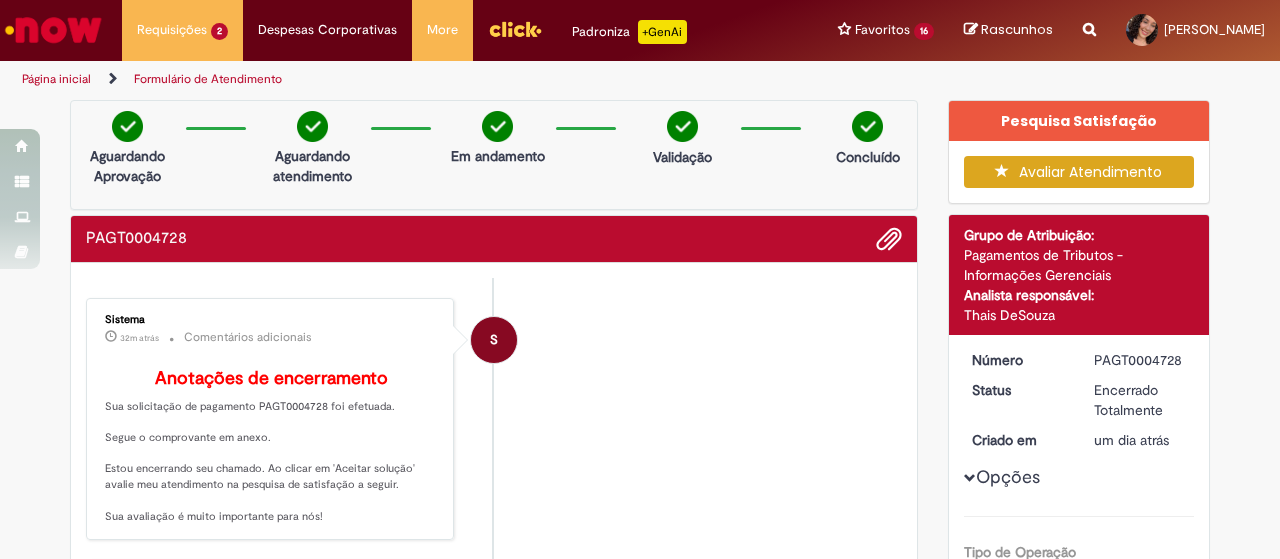 scroll, scrollTop: 0, scrollLeft: 0, axis: both 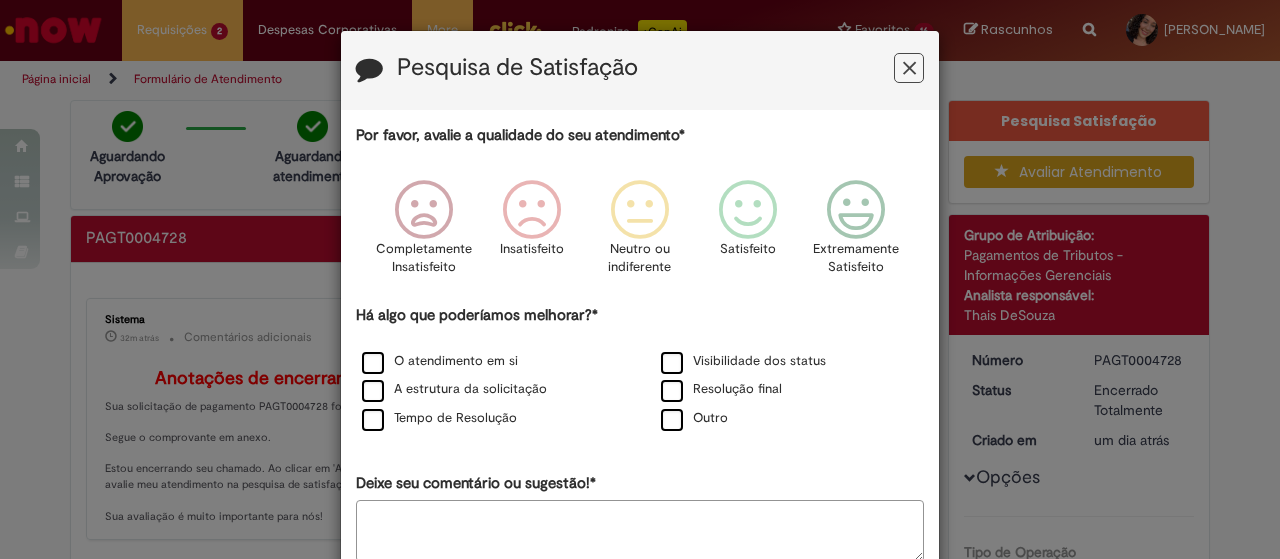 click at bounding box center (909, 68) 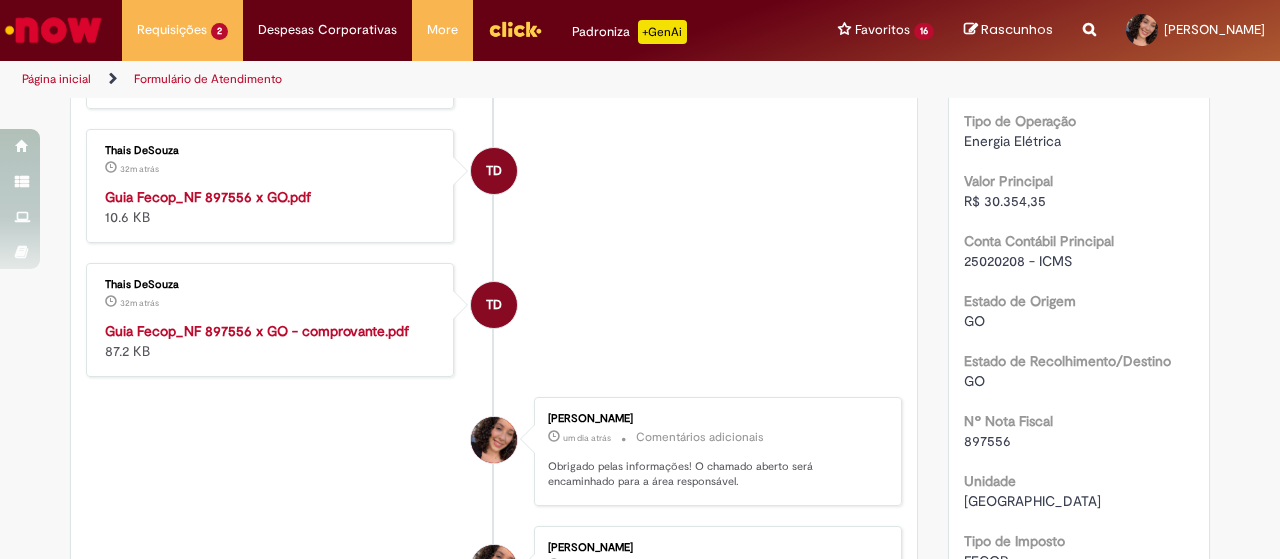 scroll, scrollTop: 400, scrollLeft: 0, axis: vertical 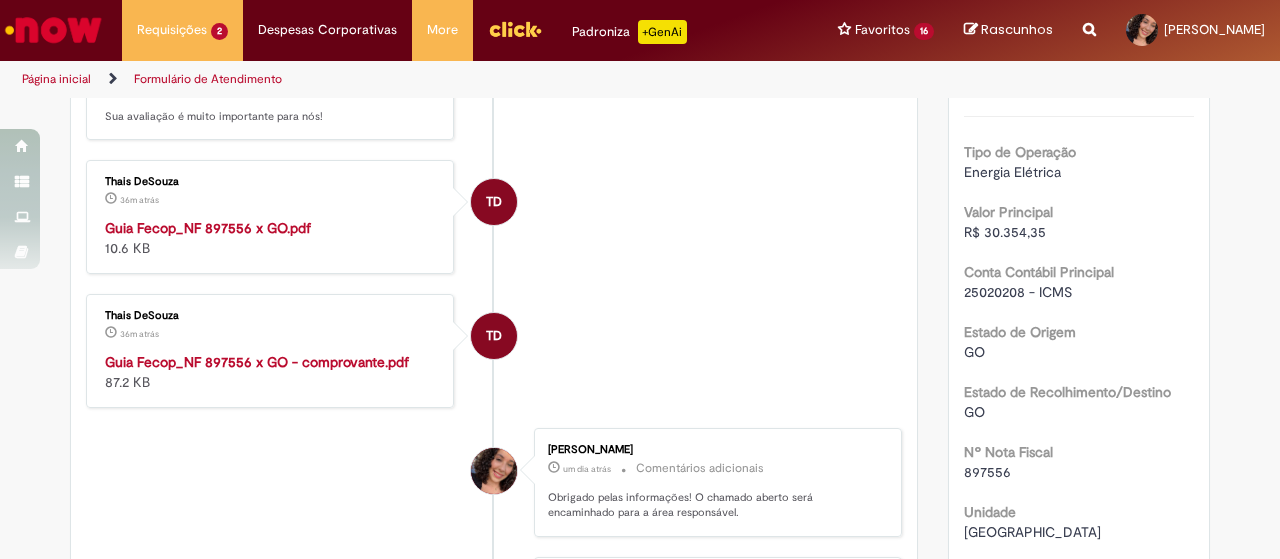 click on "Guia Fecop_NF 897556 x GO.pdf" at bounding box center (208, 228) 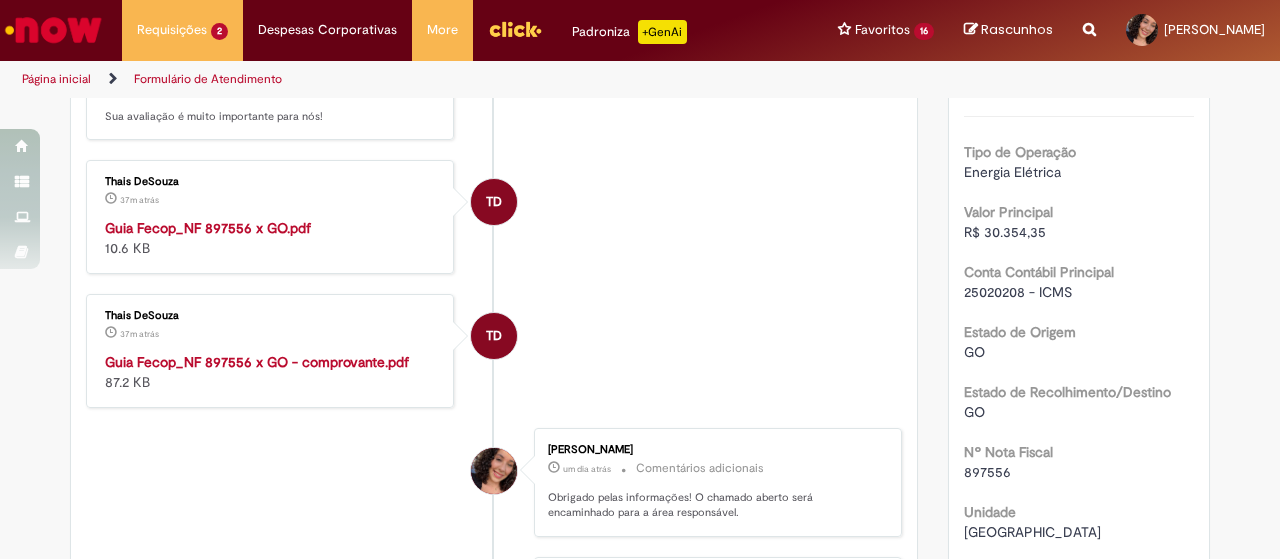 scroll, scrollTop: 200, scrollLeft: 0, axis: vertical 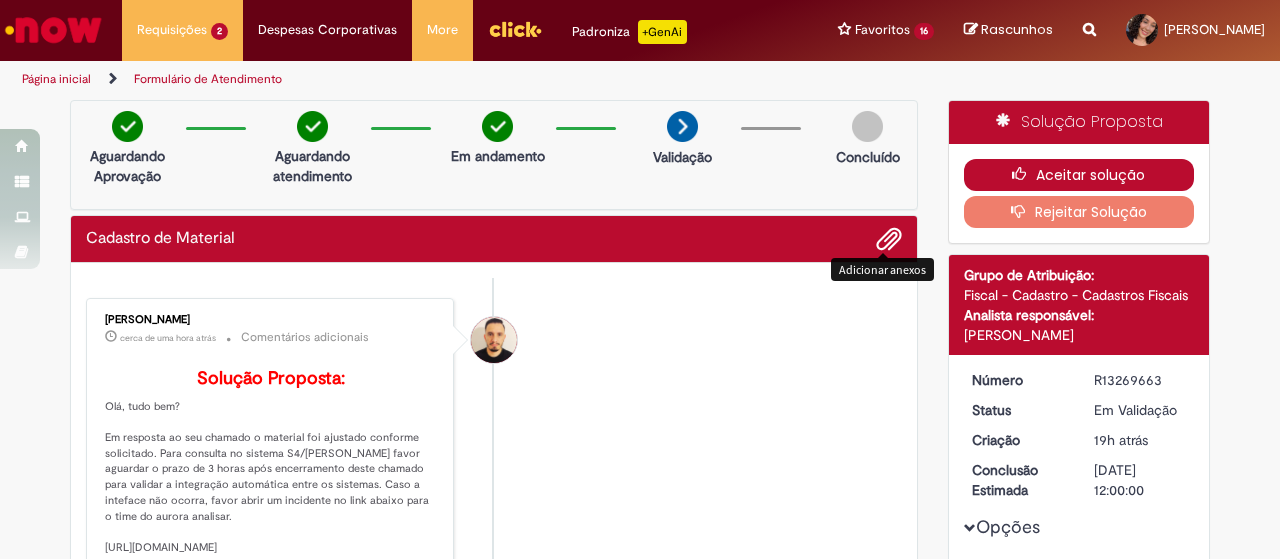 click on "Aceitar solução" at bounding box center [1079, 175] 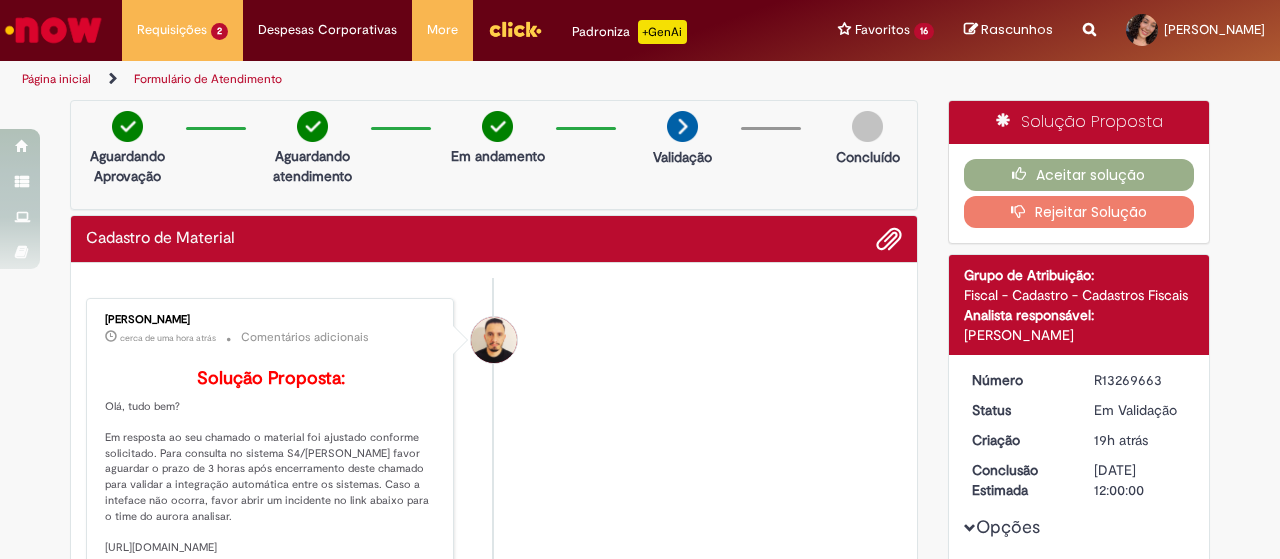 click on "Arnaldo Jose Vieira De Melo
cerca de uma hora atrás cerca de uma hora atrás     Comentários adicionais
Solução Proposta:
Olá, tudo bem?
Em resposta ao seu chamado o material foi ajustado conforme solicitado. Para consulta no sistema S4/Hanna favor aguardar o prazo de 3 horas após encerramento deste chamado para validar a integração automática entre os sistemas. Caso a inteface não ocorra, favor abrir um incidente no link abaixo para o time do aurora analisar.
https://abinbevww.service-now.com/abiex?id=sc_category_abi_it&catalog_id=659555c51b98349090e42026bd4bcbd5
Caso tenha alguma dúvida ou problemas favor entrar em contato via teams para mais esclarecimentos.
Obrigado." at bounding box center [494, 474] 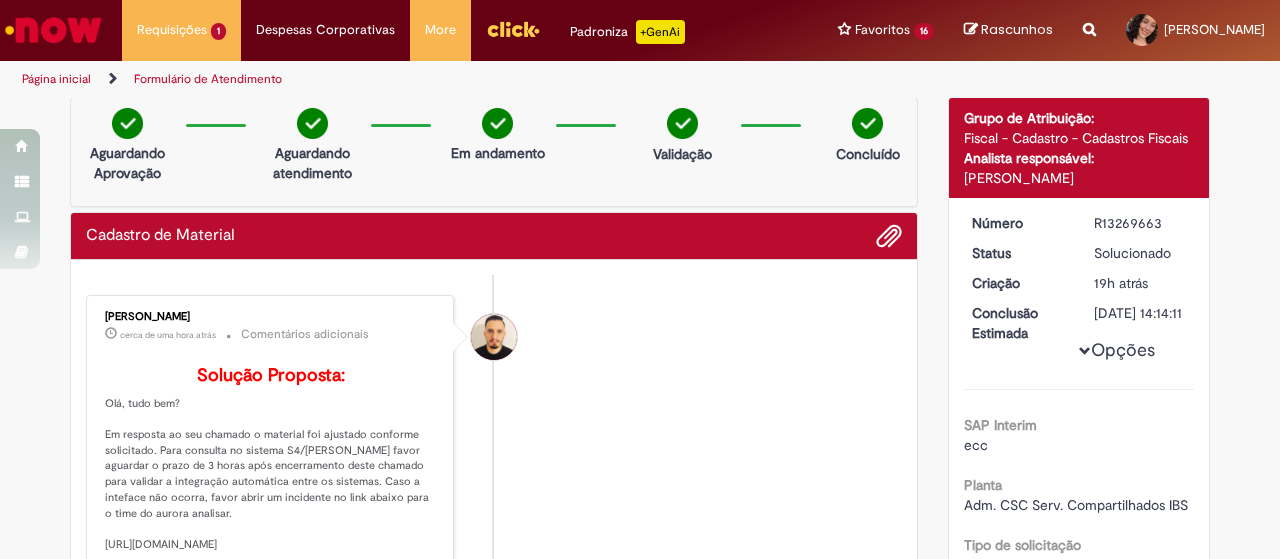 scroll, scrollTop: 0, scrollLeft: 0, axis: both 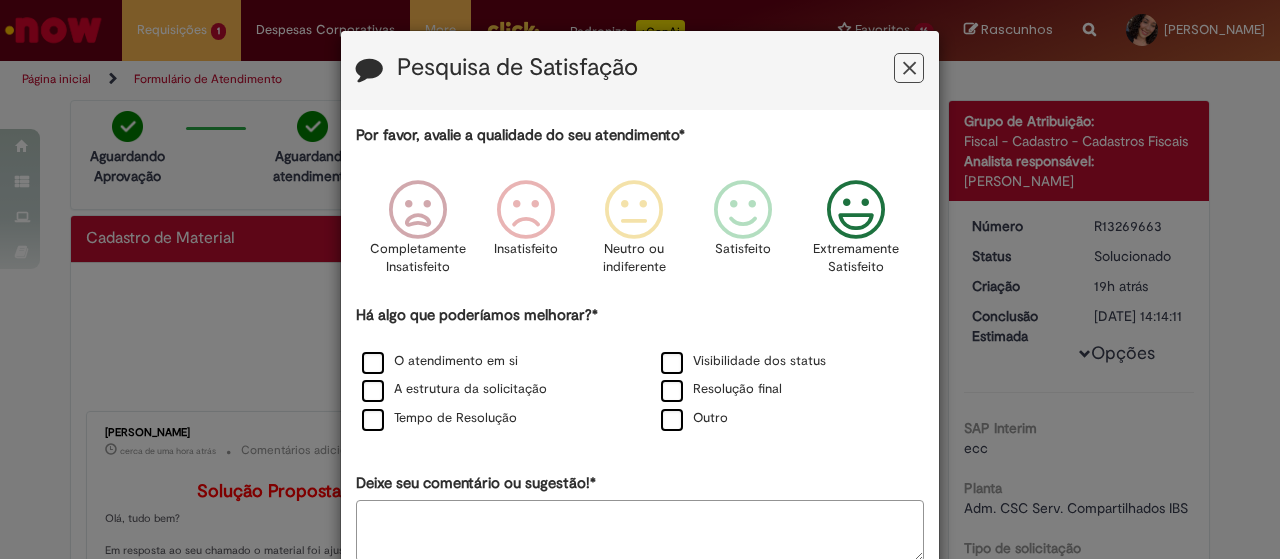 click at bounding box center [856, 210] 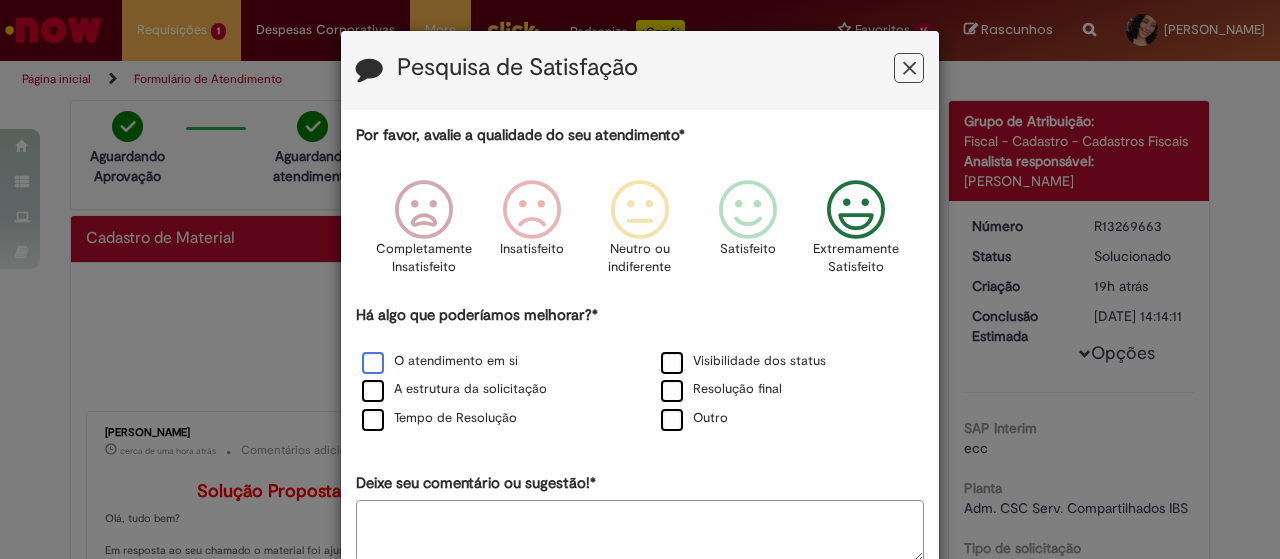 drag, startPoint x: 474, startPoint y: 353, endPoint x: 465, endPoint y: 377, distance: 25.632011 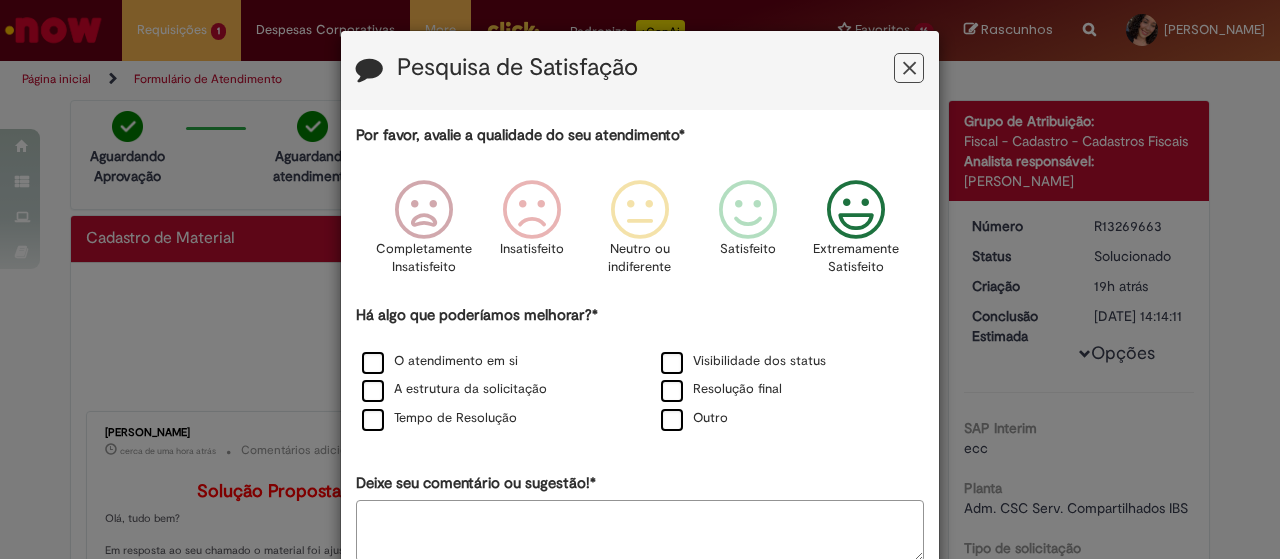 click on "Tempo de Resolução" at bounding box center (490, 419) 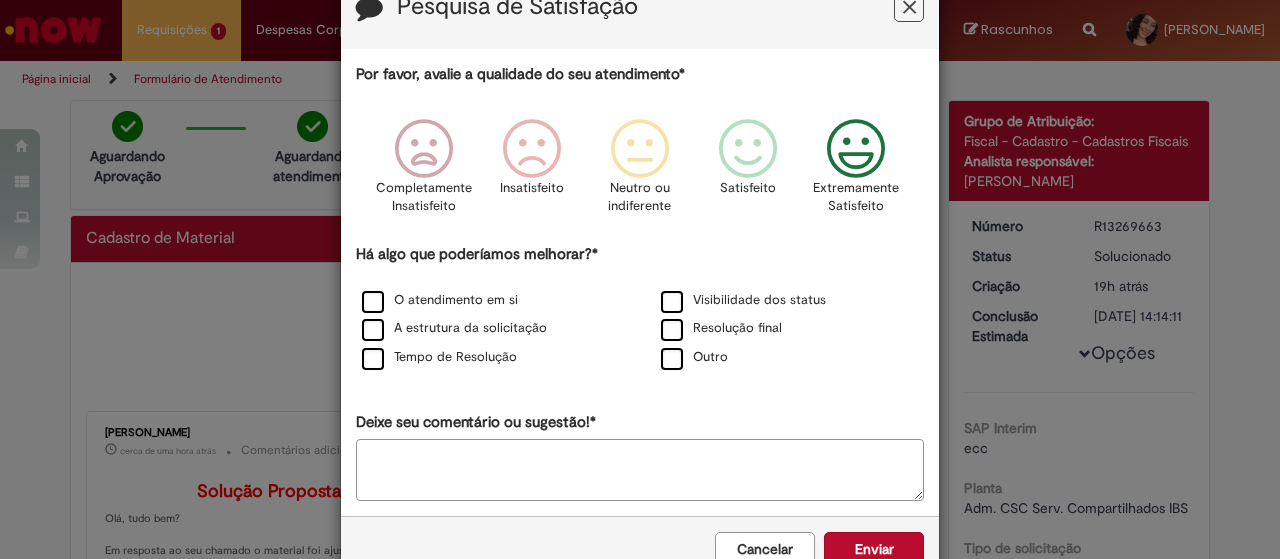 scroll, scrollTop: 111, scrollLeft: 0, axis: vertical 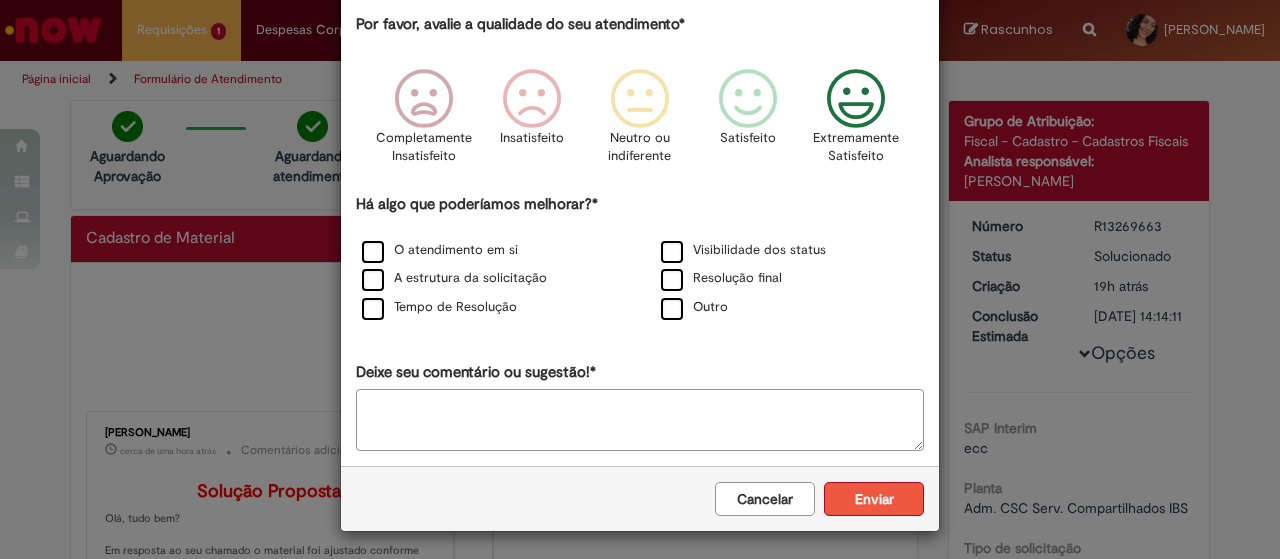 click on "Enviar" at bounding box center [874, 499] 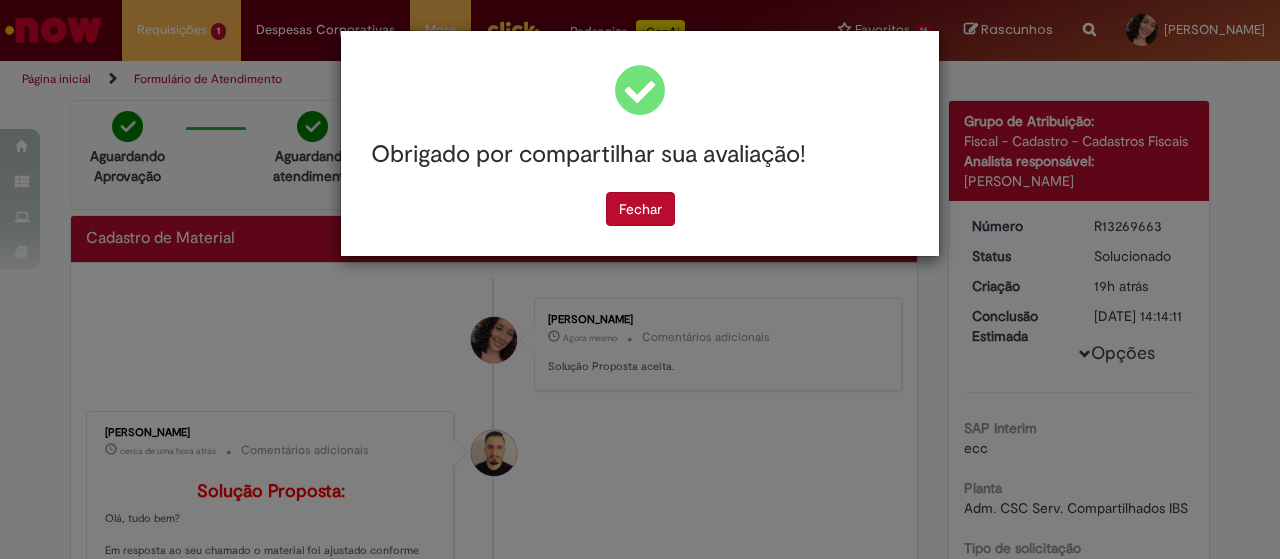 scroll, scrollTop: 0, scrollLeft: 0, axis: both 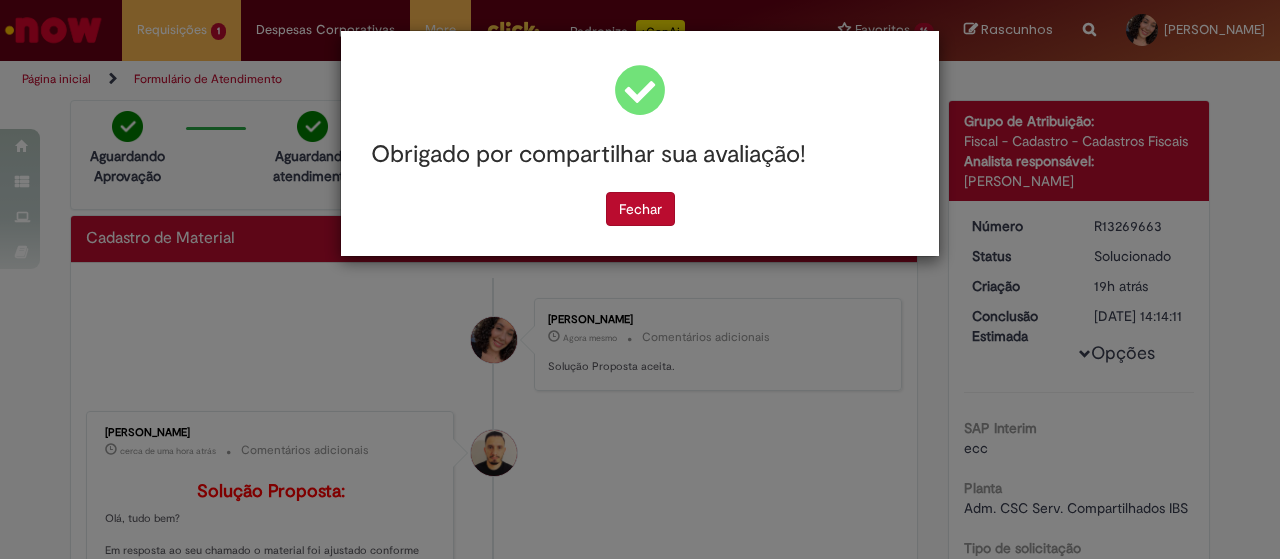 drag, startPoint x: 658, startPoint y: 205, endPoint x: 564, endPoint y: 181, distance: 97.015465 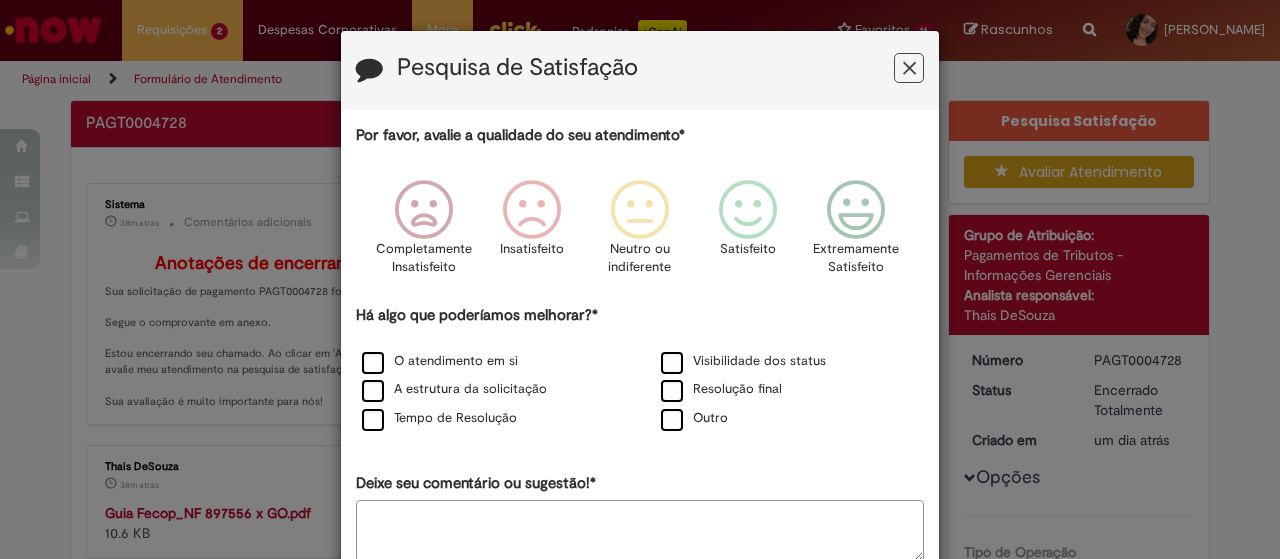 scroll, scrollTop: 0, scrollLeft: 0, axis: both 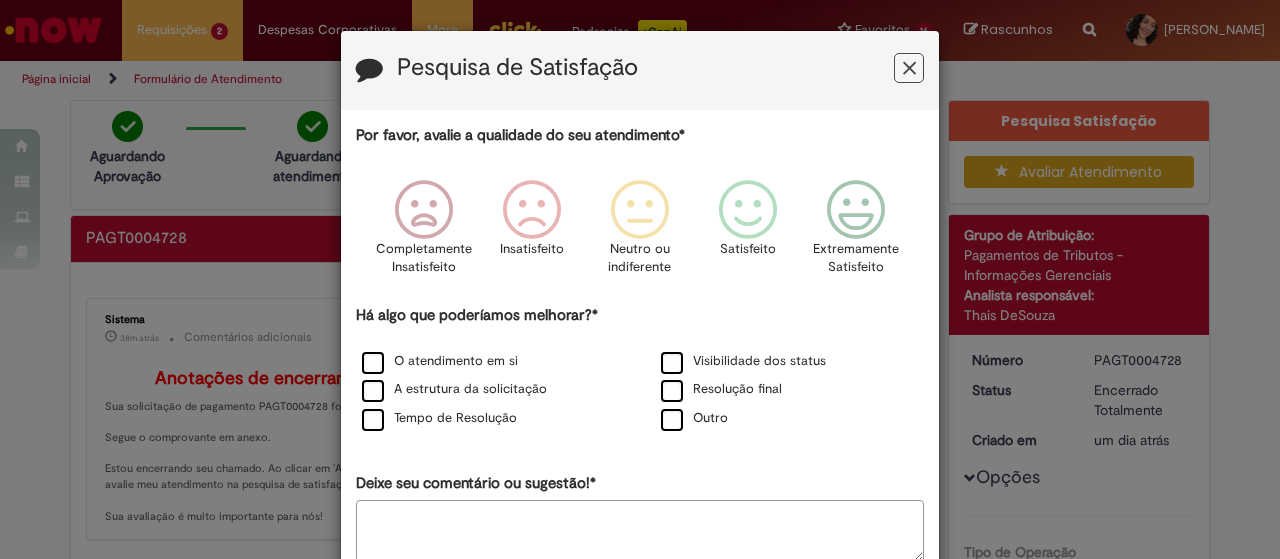click at bounding box center [909, 68] 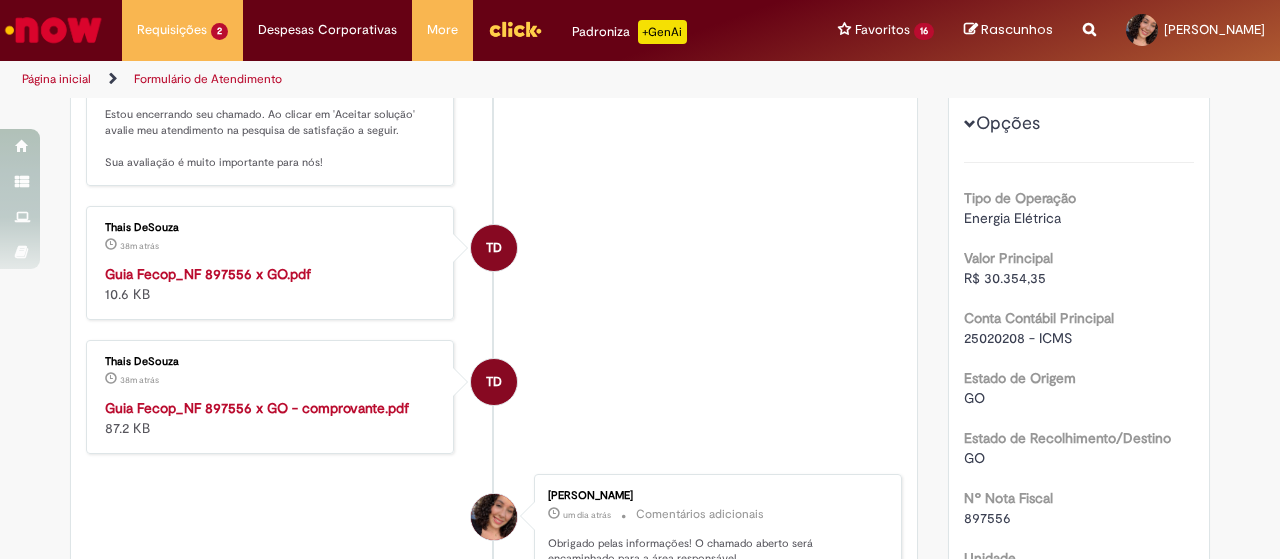 scroll, scrollTop: 400, scrollLeft: 0, axis: vertical 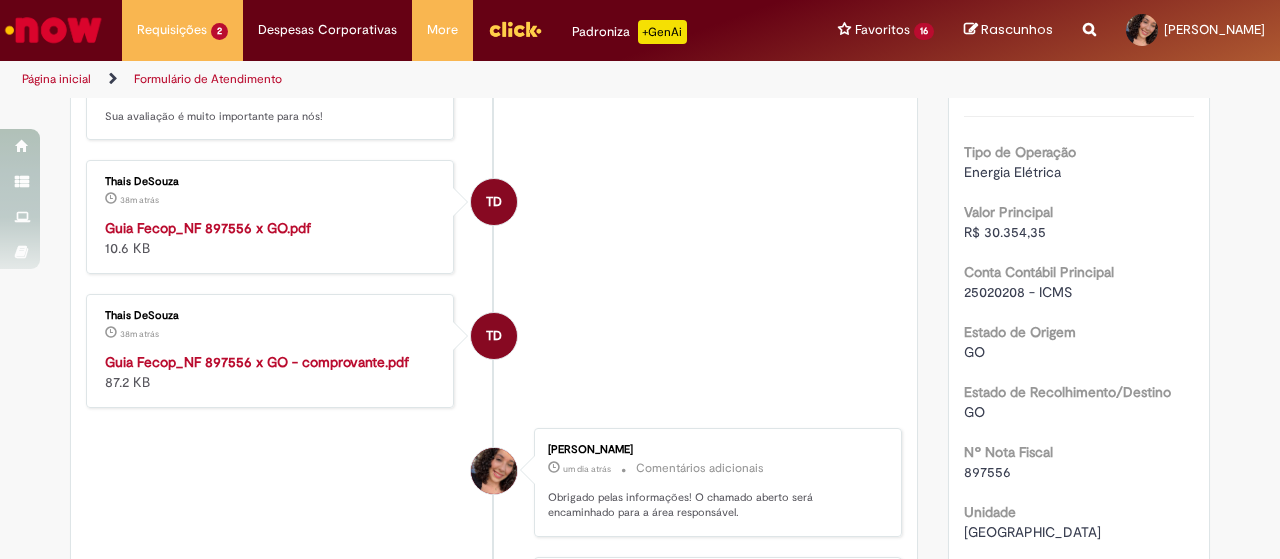 click on "Guia Fecop_NF 897556 x GO - comprovante.pdf" at bounding box center (257, 362) 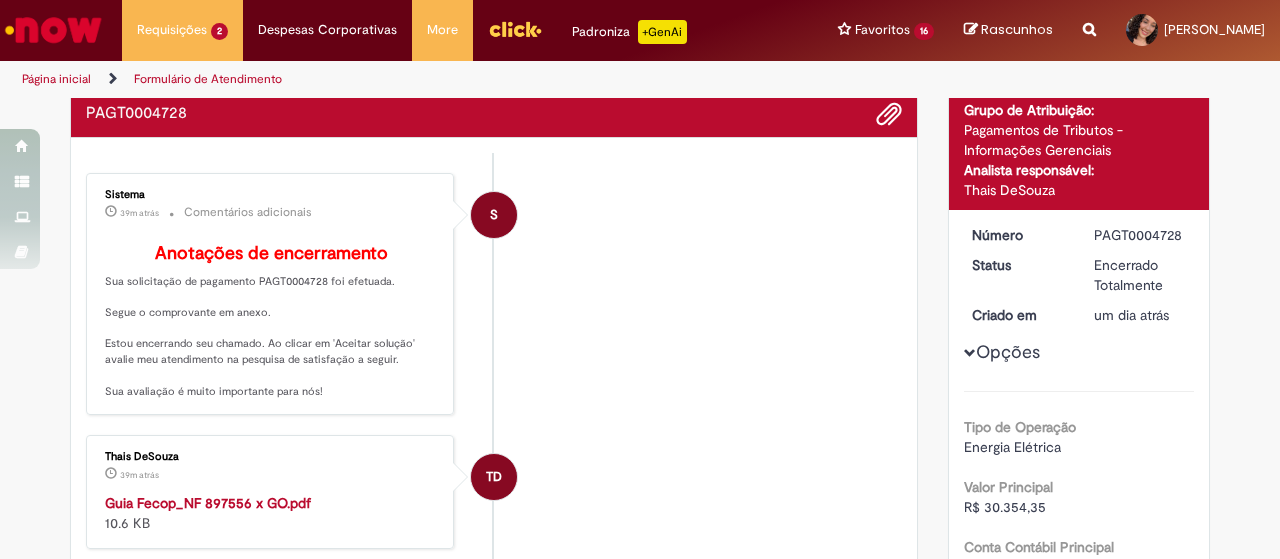 scroll, scrollTop: 0, scrollLeft: 0, axis: both 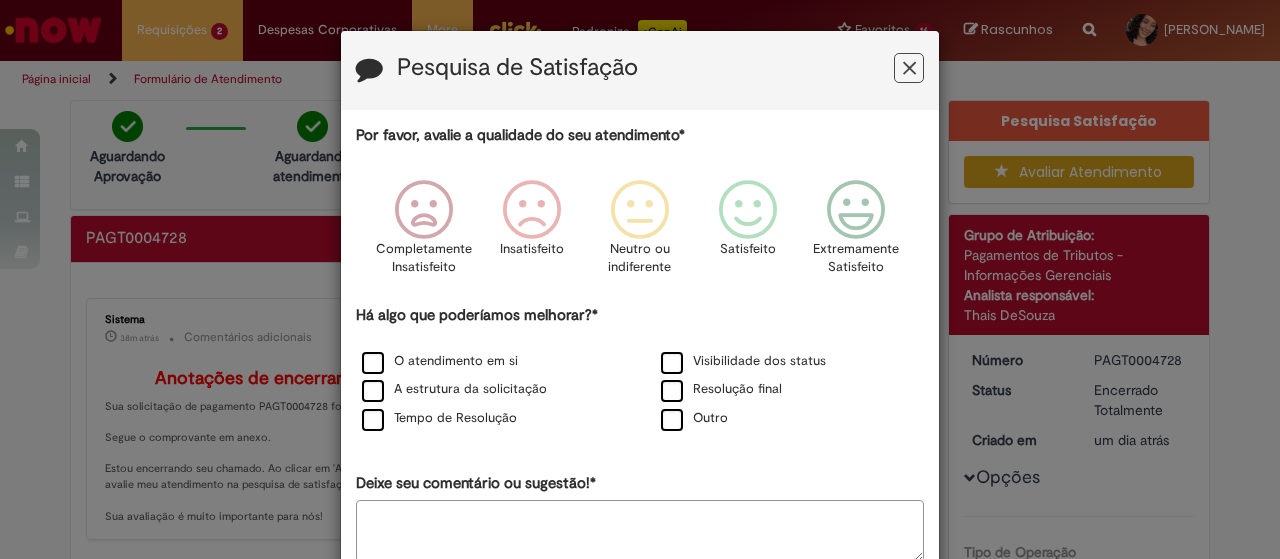 click at bounding box center (909, 68) 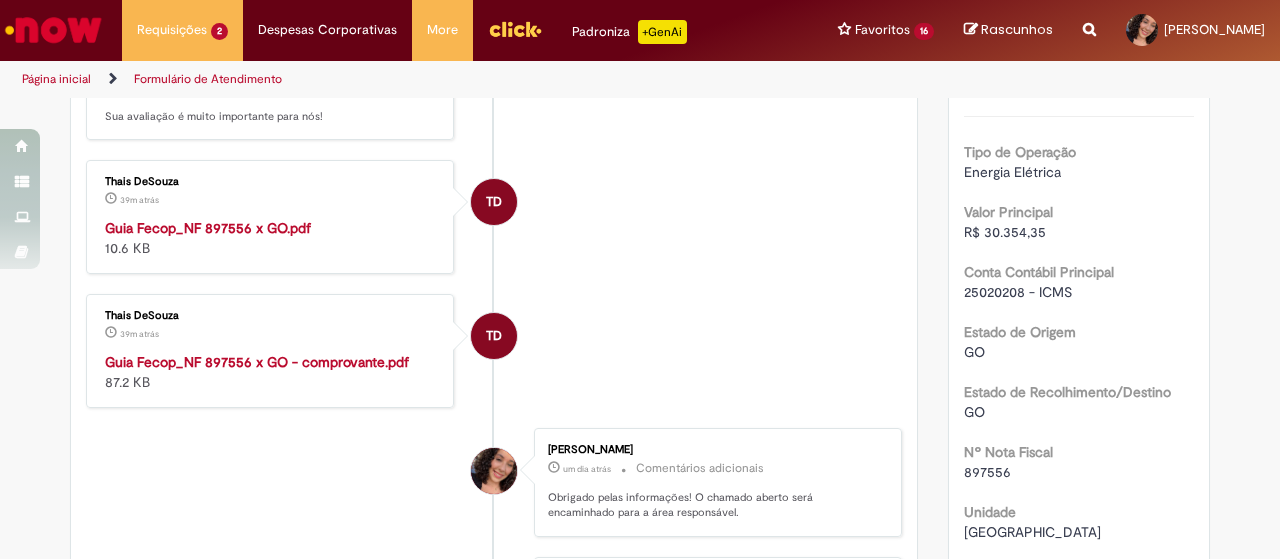 scroll, scrollTop: 0, scrollLeft: 0, axis: both 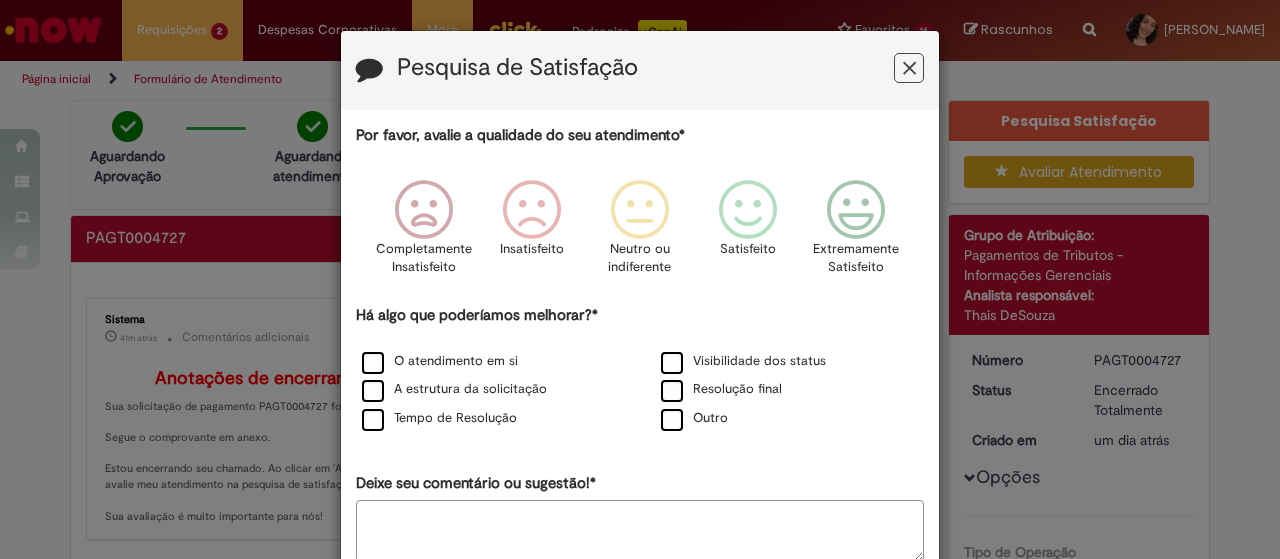 click at bounding box center [909, 68] 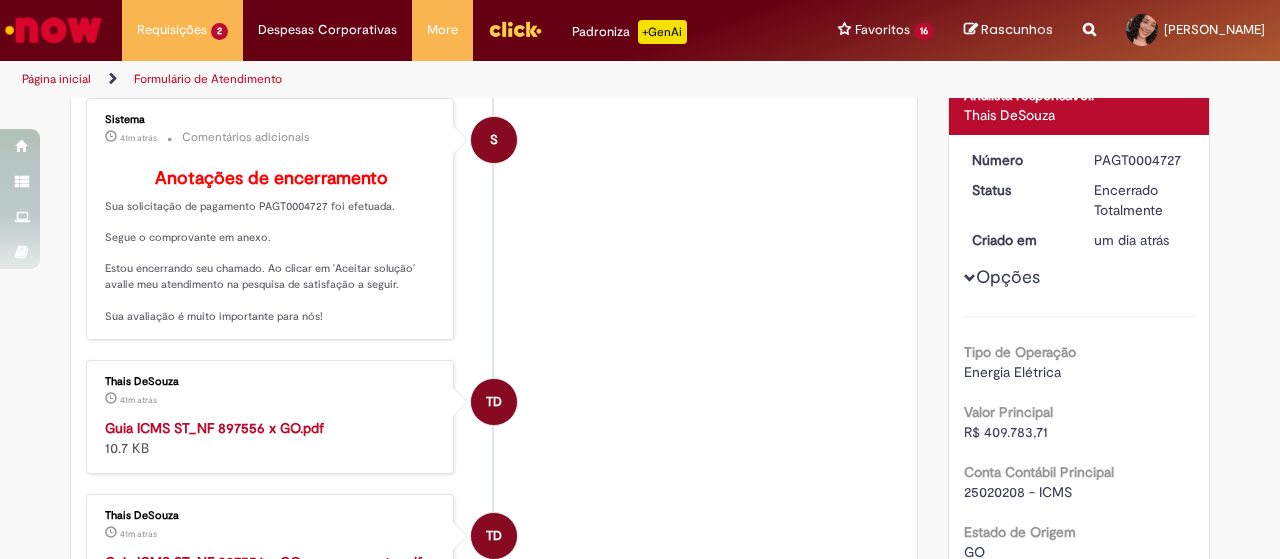 scroll, scrollTop: 400, scrollLeft: 0, axis: vertical 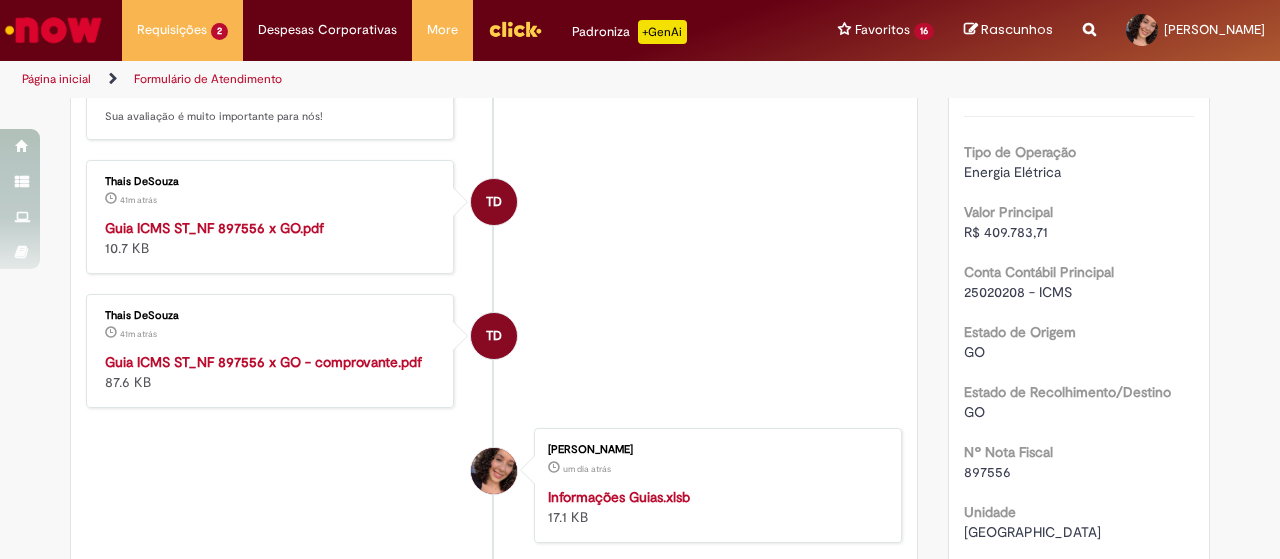 click on "Guia ICMS ST_NF 897556 x GO - comprovante.pdf" at bounding box center [263, 362] 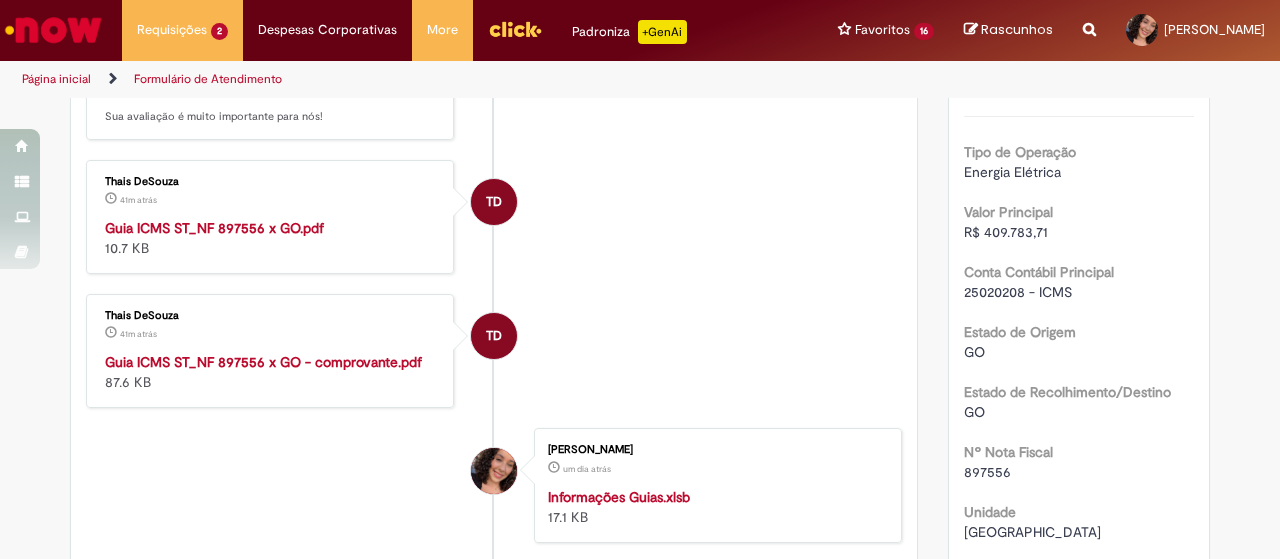 scroll, scrollTop: 300, scrollLeft: 0, axis: vertical 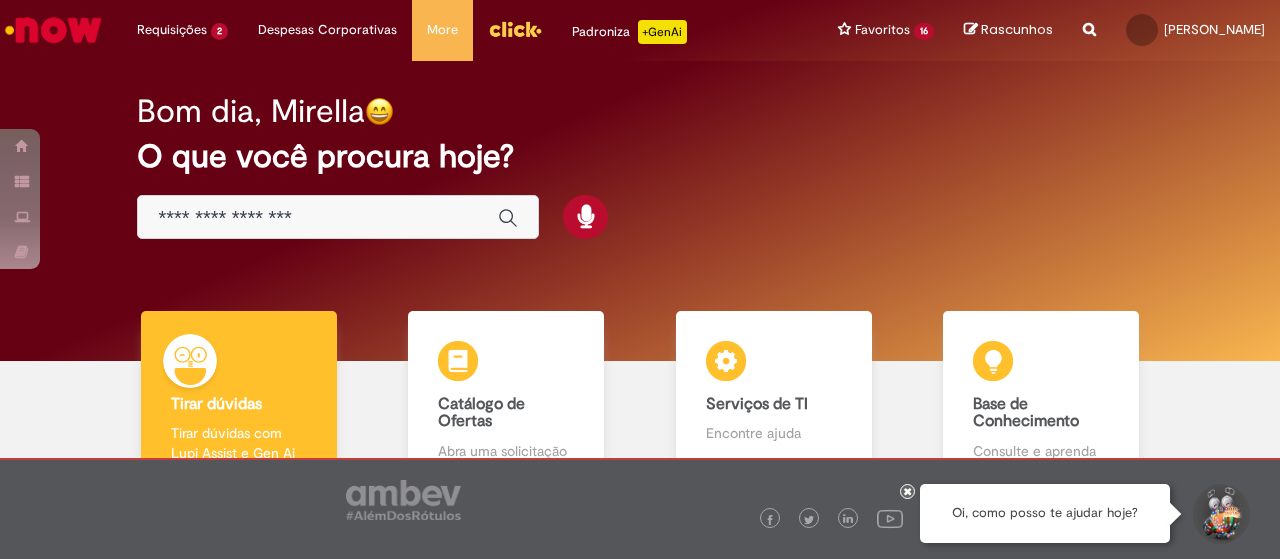 click at bounding box center [318, 218] 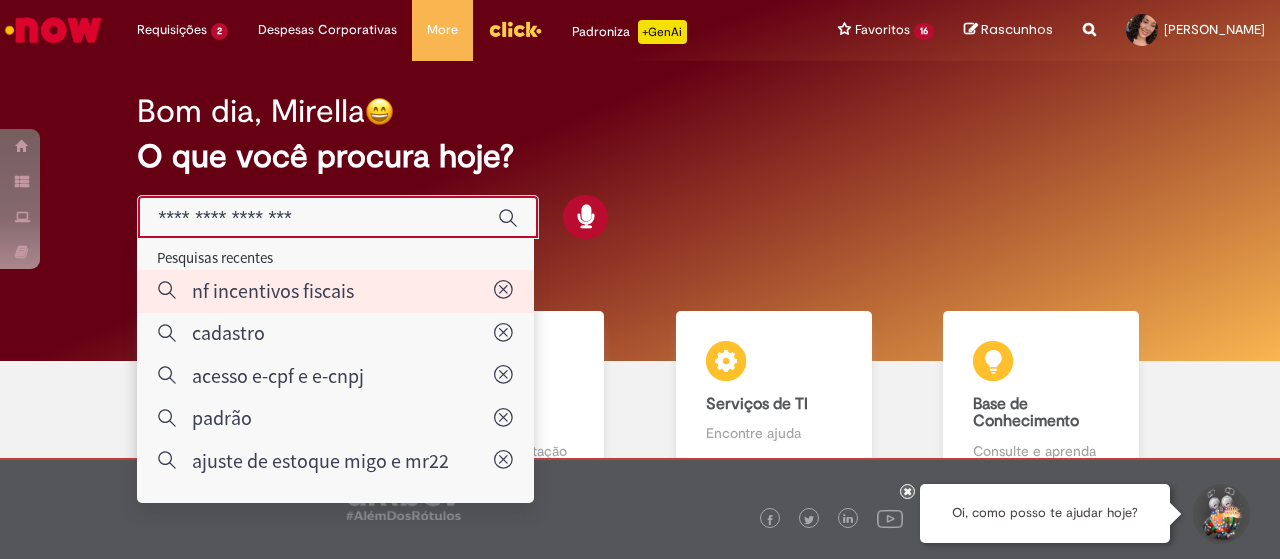 type on "**********" 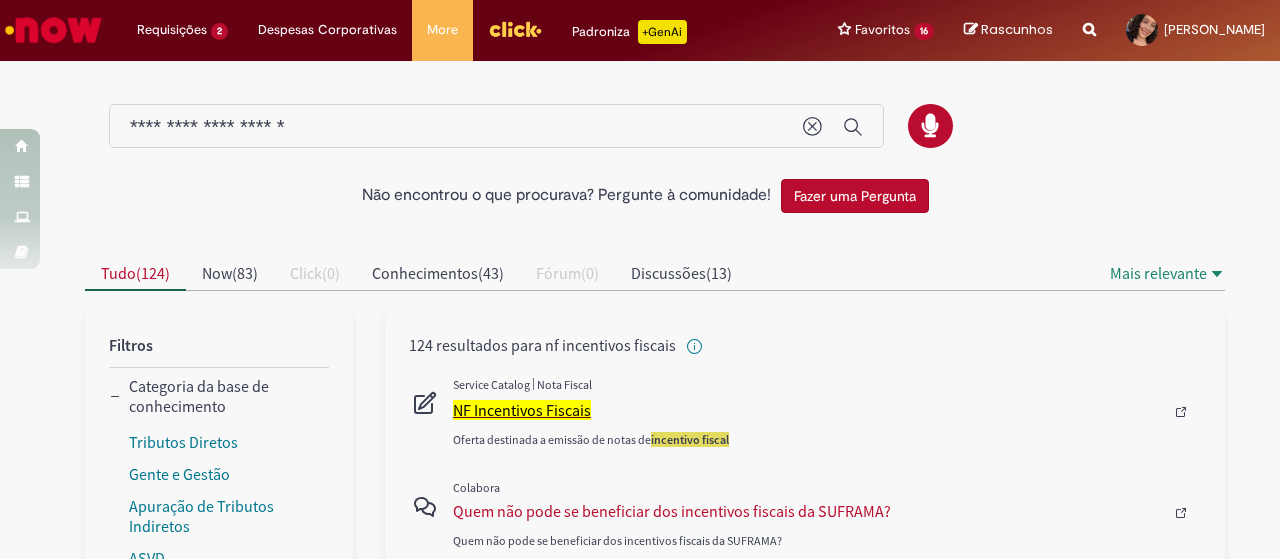 click on "NF Incentivos Fiscais" at bounding box center (522, 410) 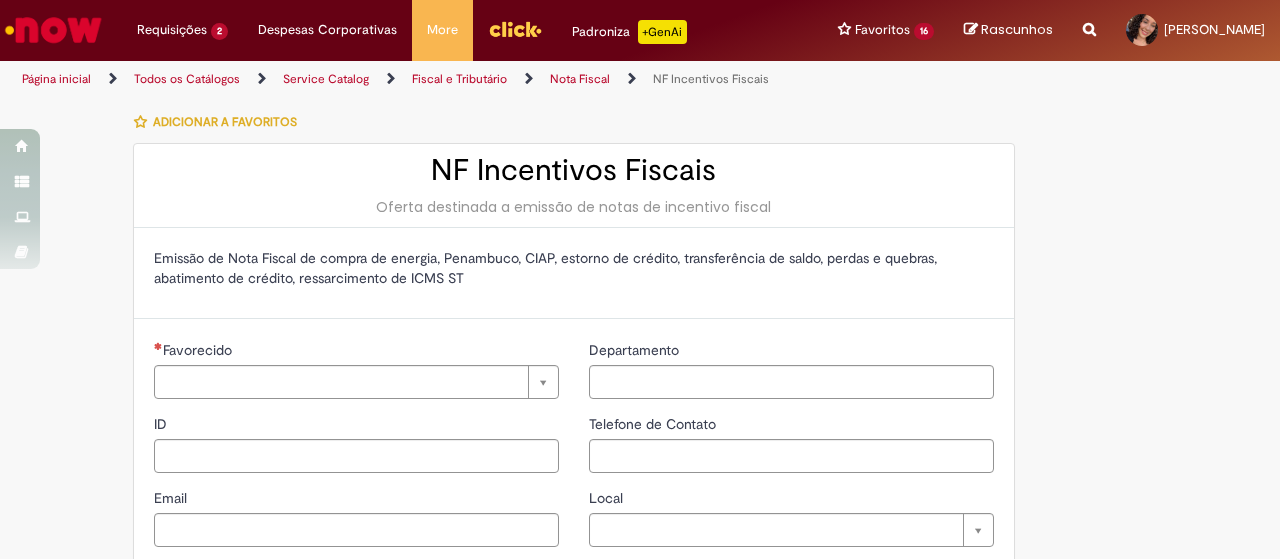 type on "********" 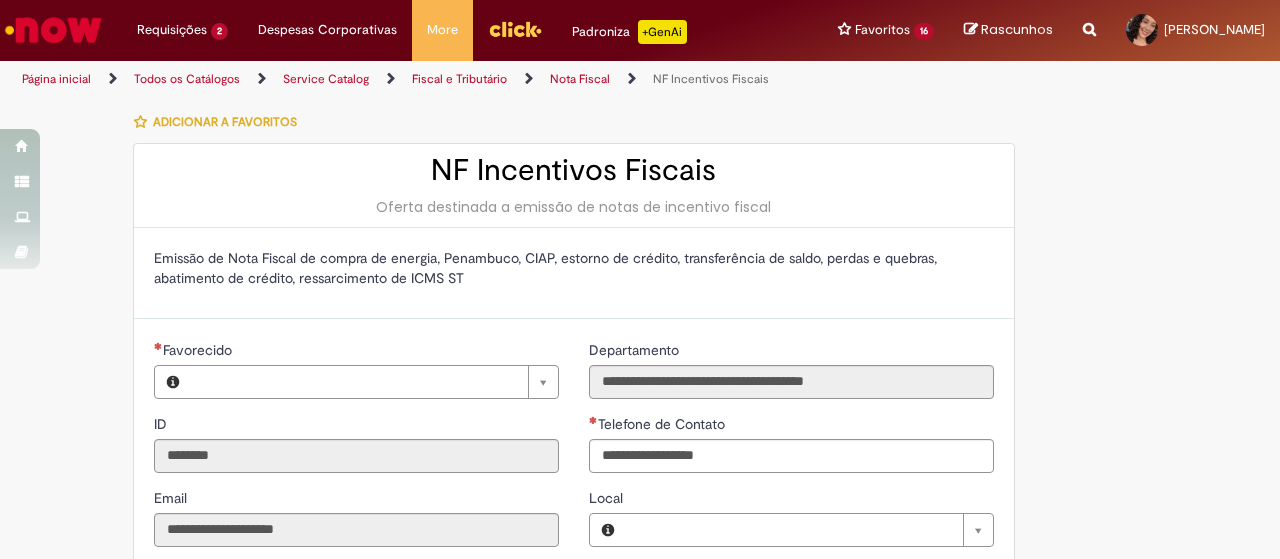 type on "**********" 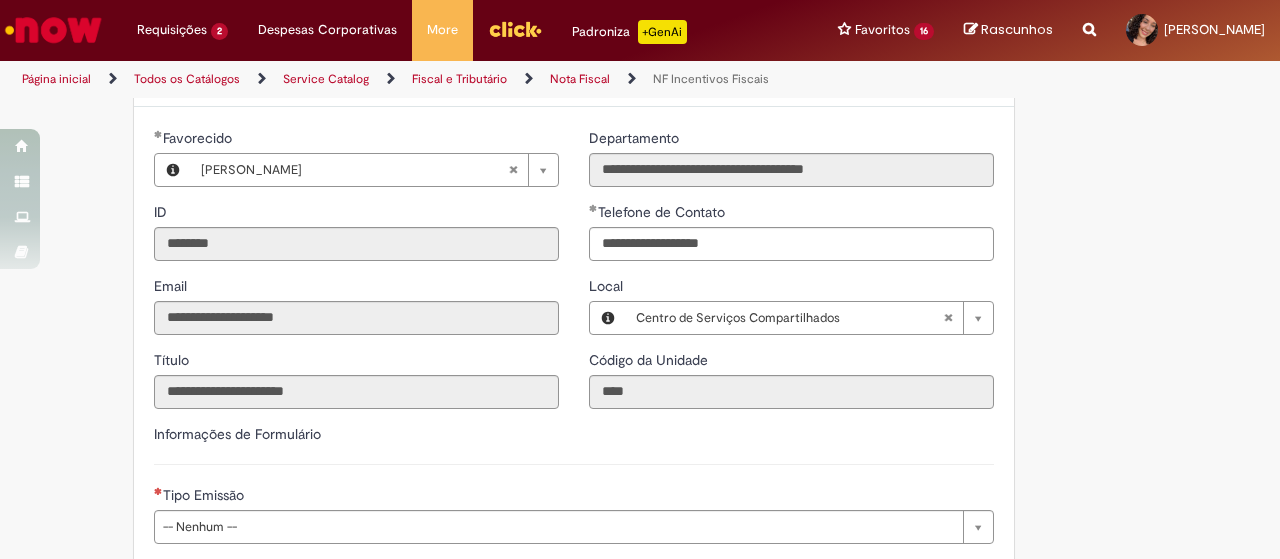 scroll, scrollTop: 500, scrollLeft: 0, axis: vertical 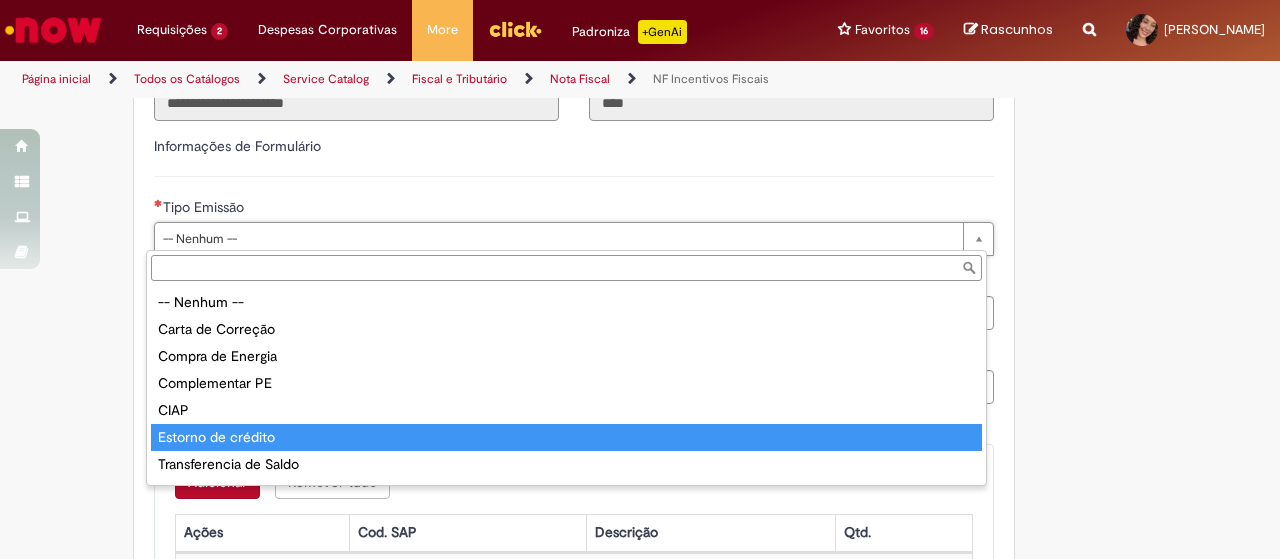 type on "**********" 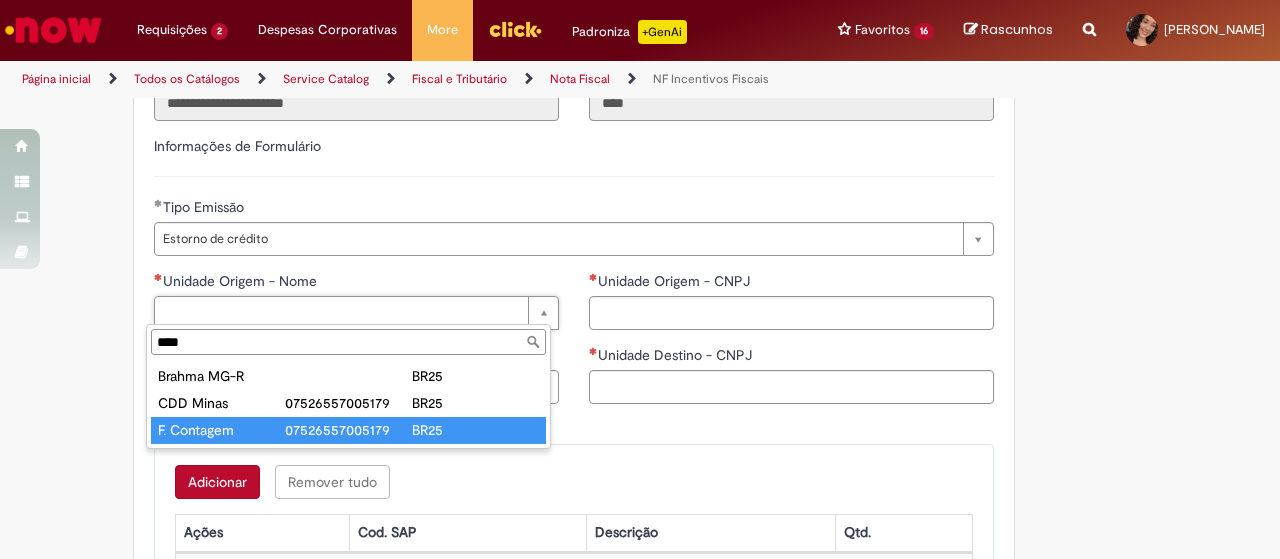 type on "****" 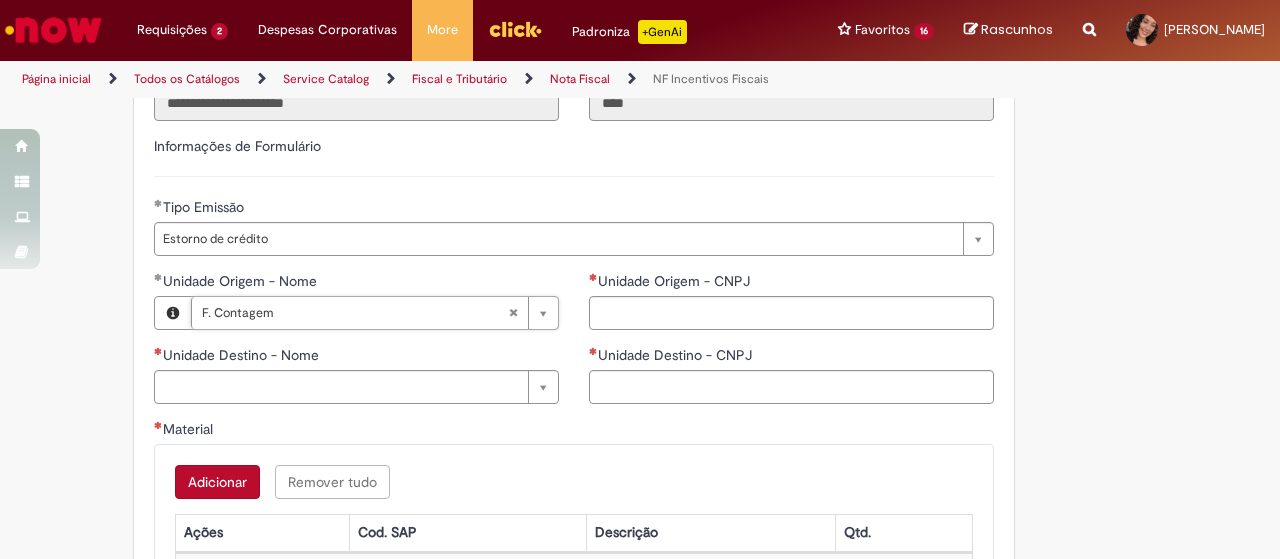 type on "**********" 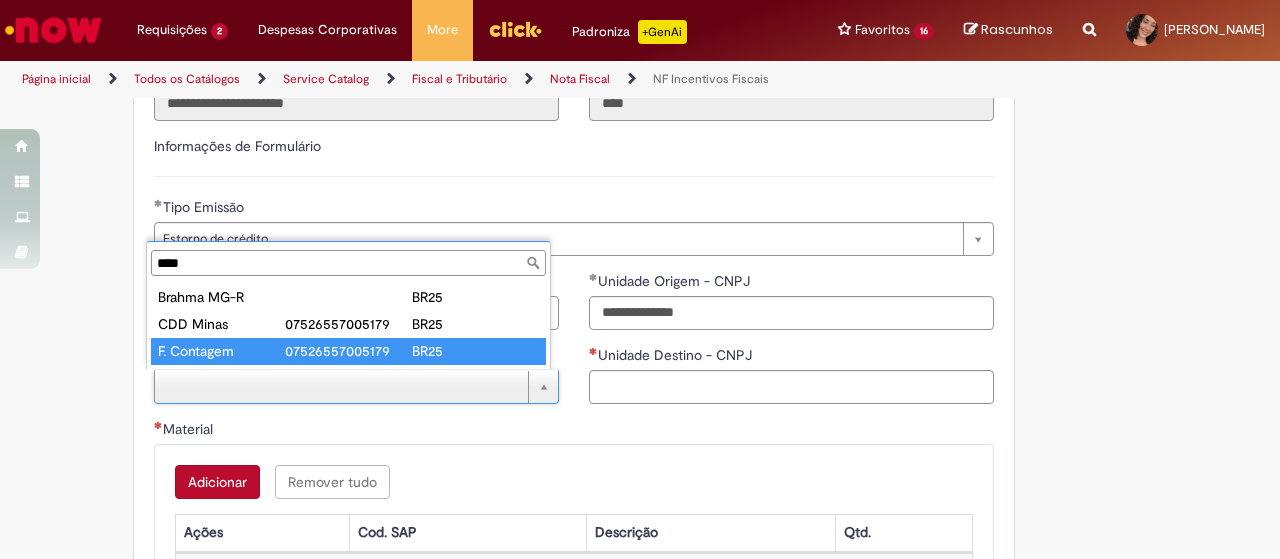 type on "****" 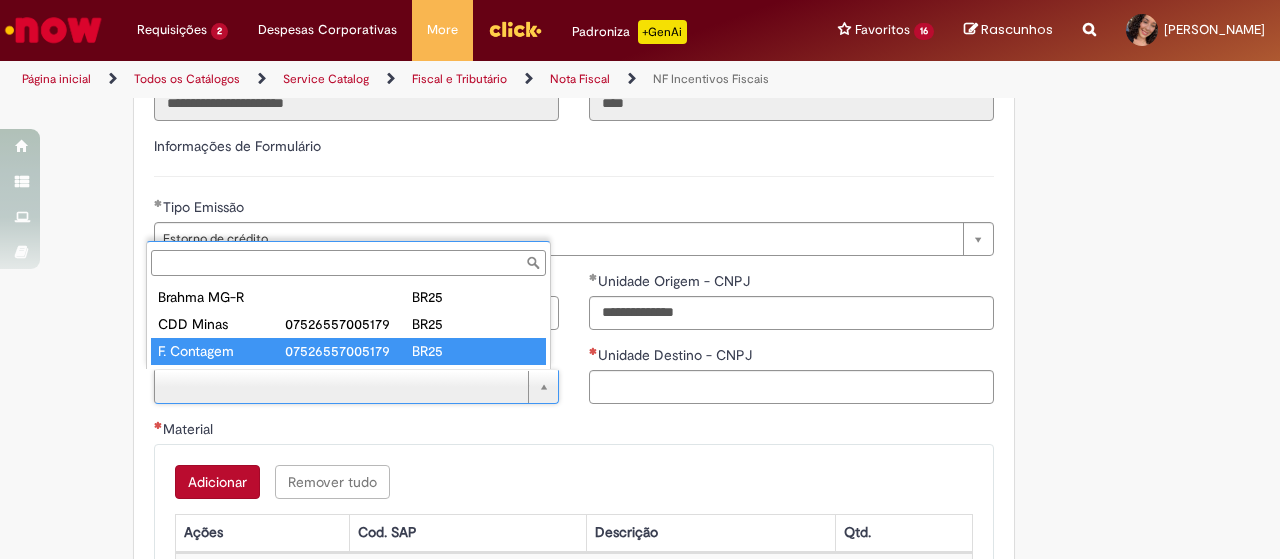 type on "**********" 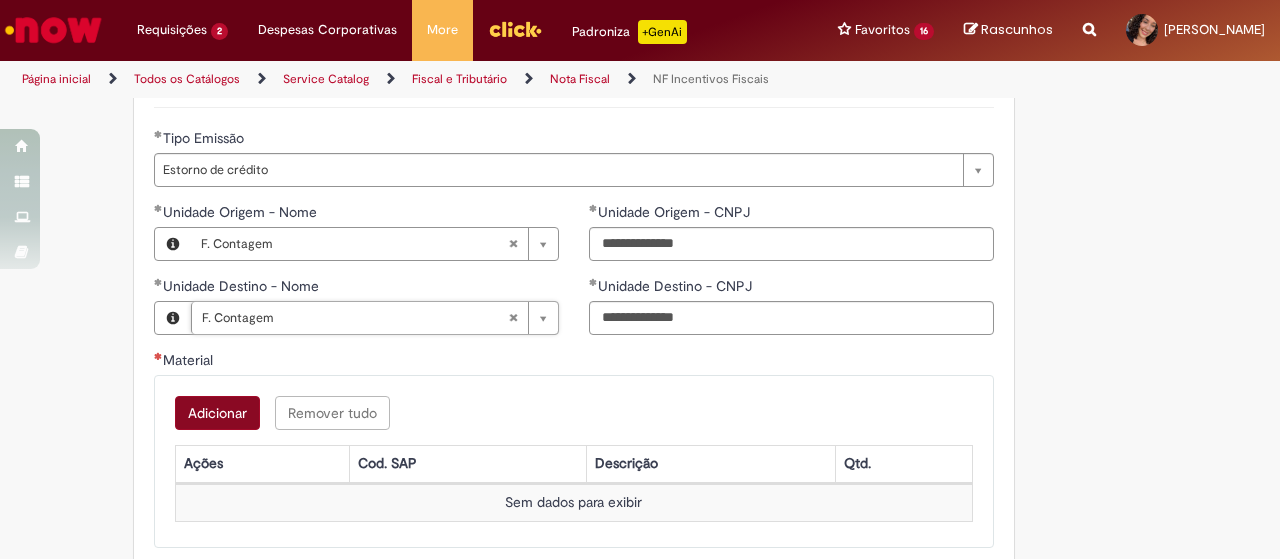 scroll, scrollTop: 600, scrollLeft: 0, axis: vertical 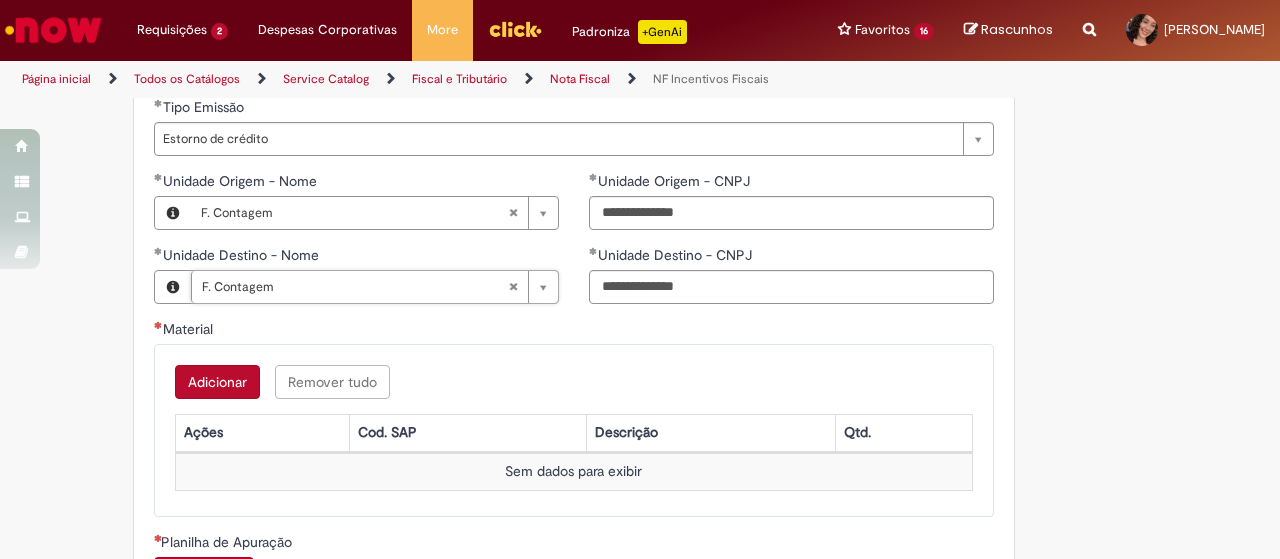 click on "Adicionar" at bounding box center (217, 382) 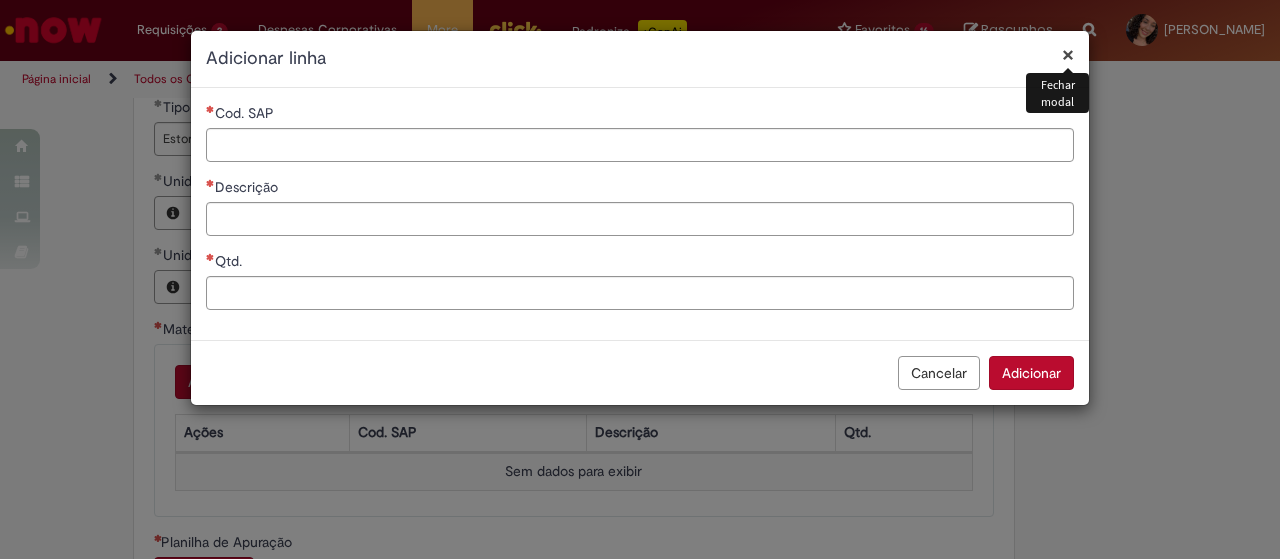 type 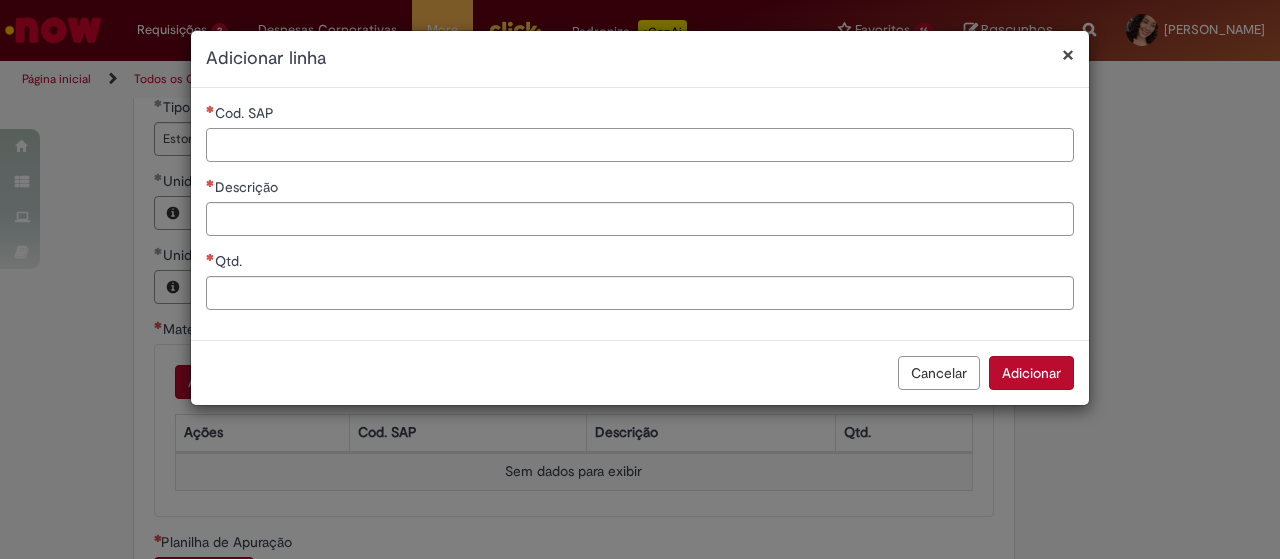 click on "Cod. SAP" at bounding box center (640, 145) 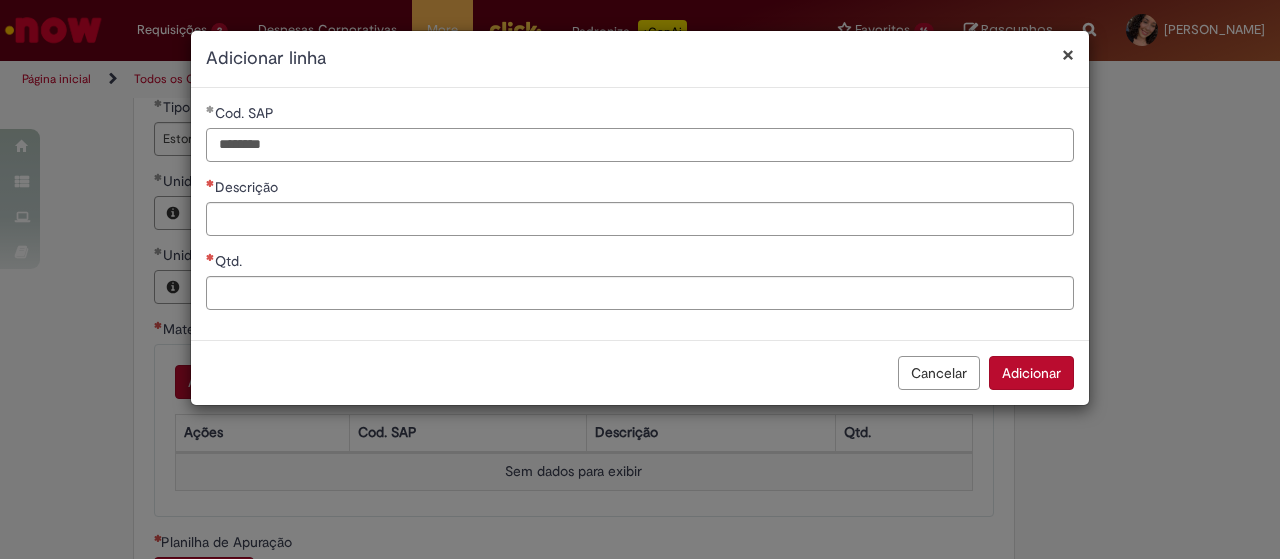 type on "********" 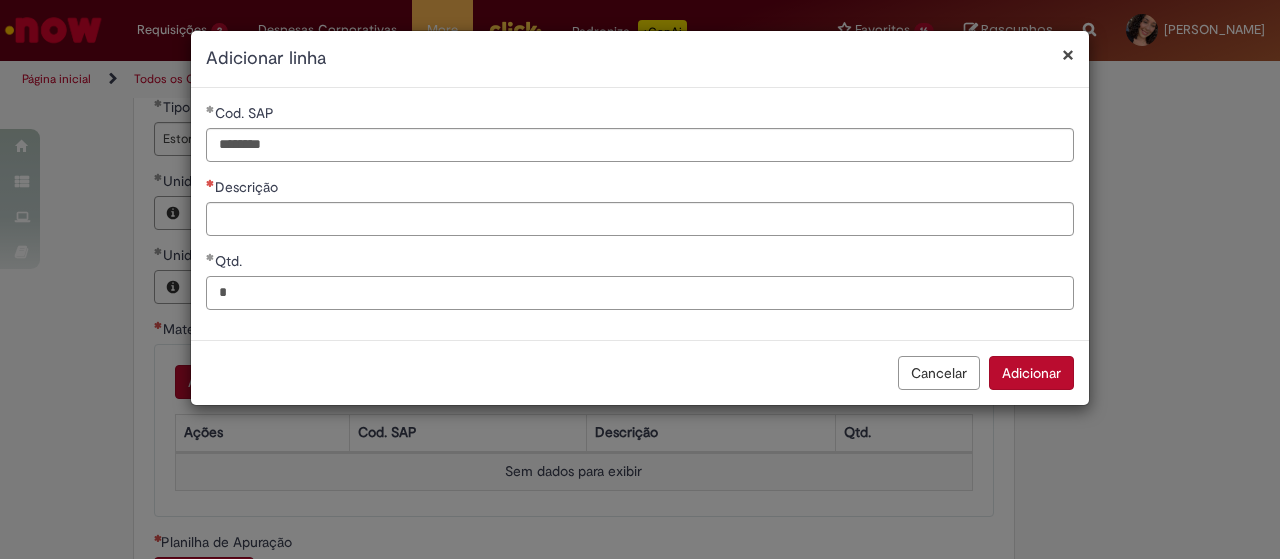 type on "*" 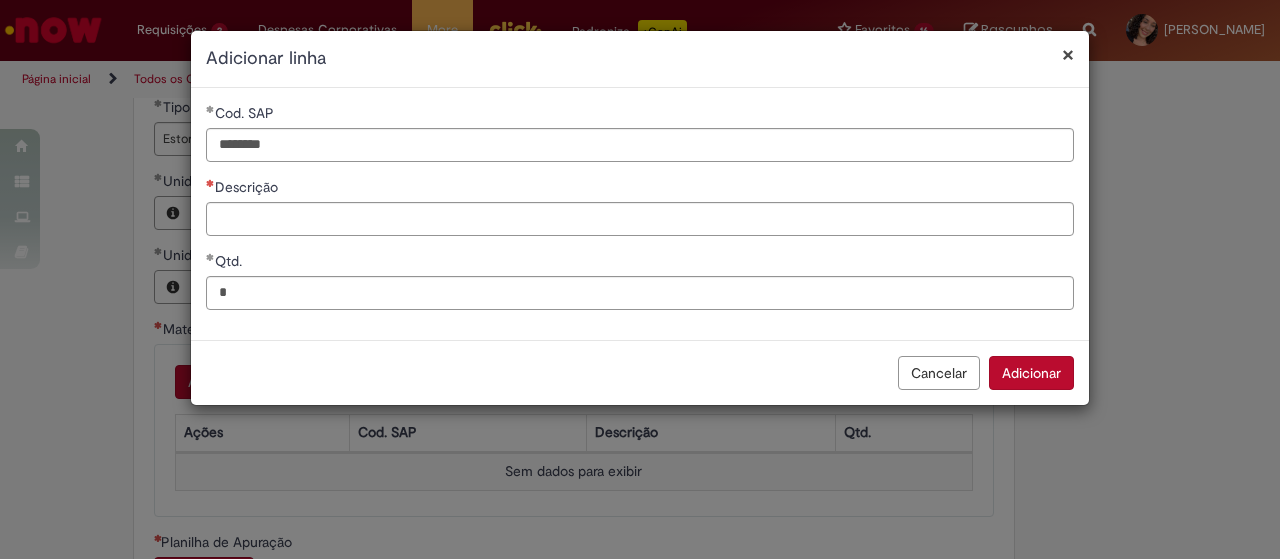 type 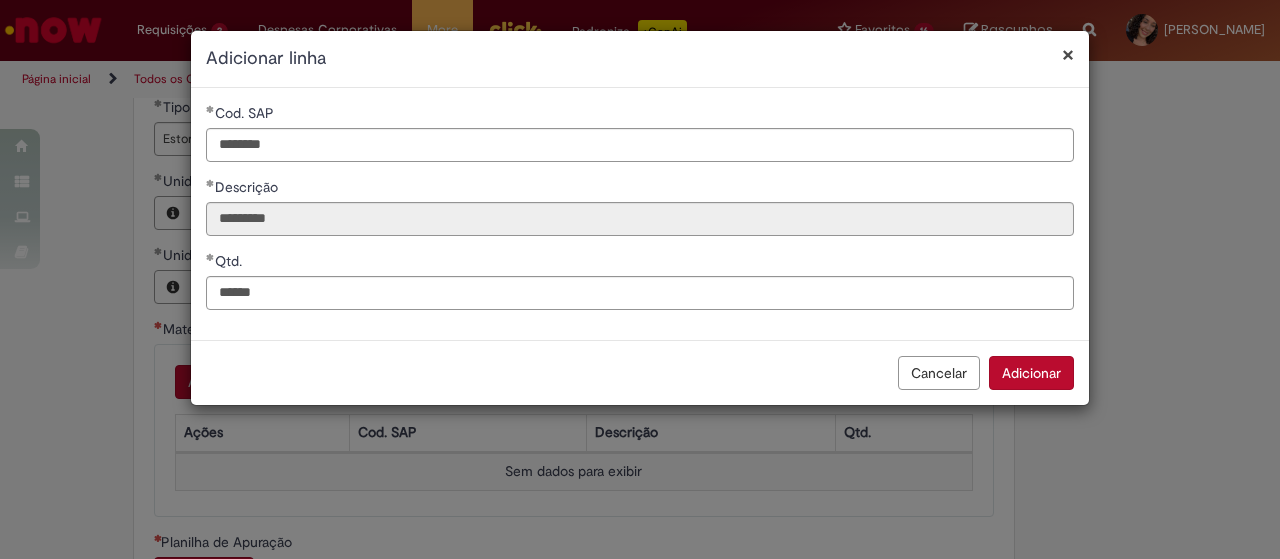 drag, startPoint x: 1041, startPoint y: 363, endPoint x: 994, endPoint y: 353, distance: 48.052055 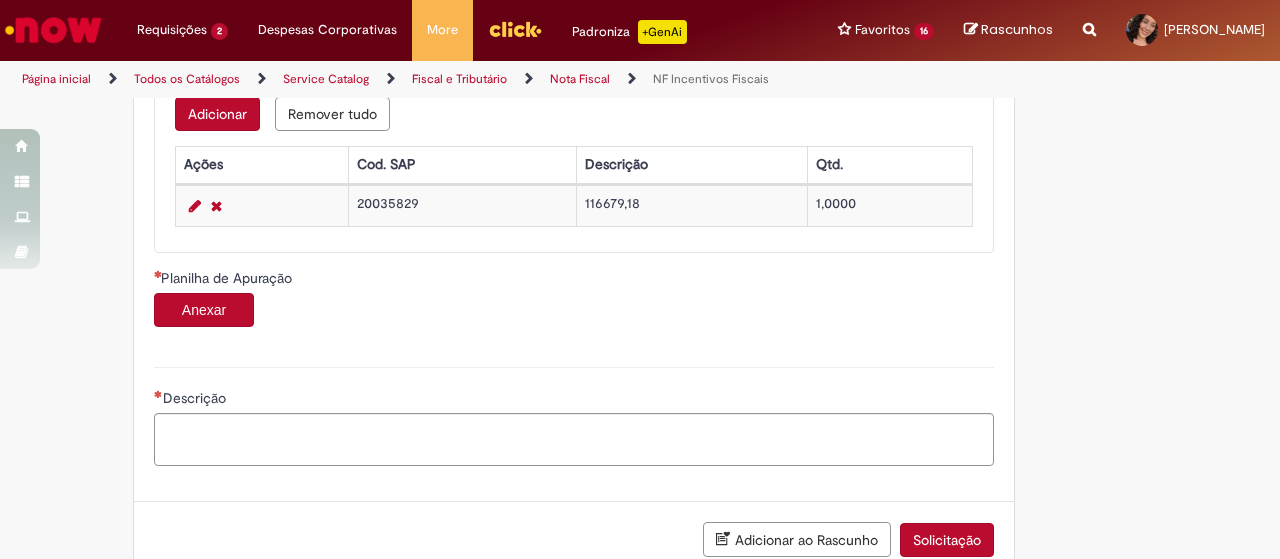 scroll, scrollTop: 900, scrollLeft: 0, axis: vertical 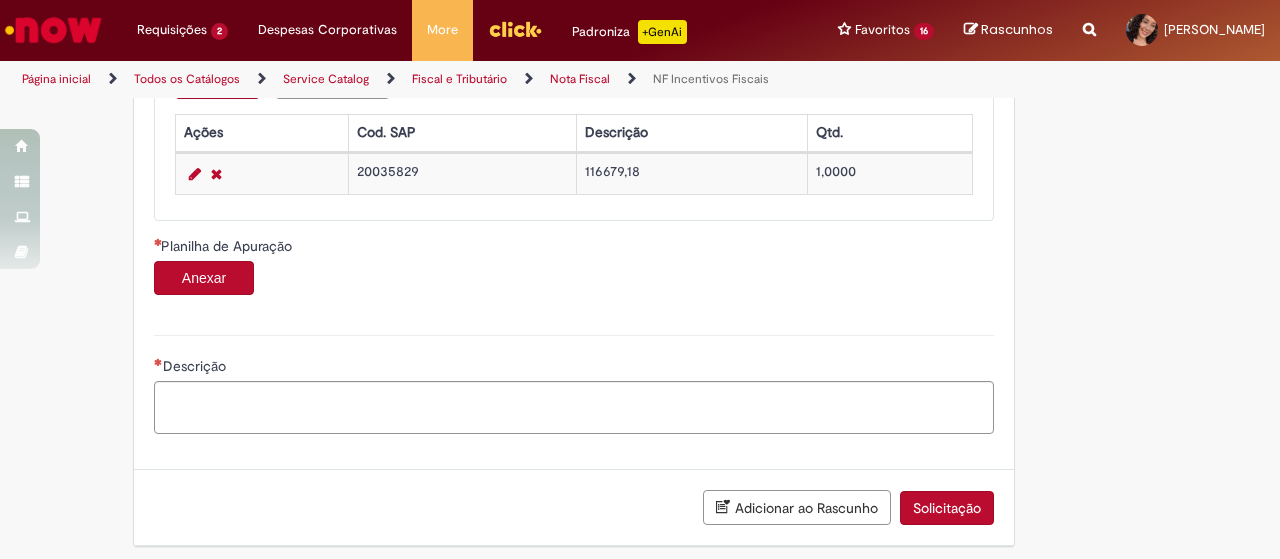 click on "Anexar" at bounding box center (204, 278) 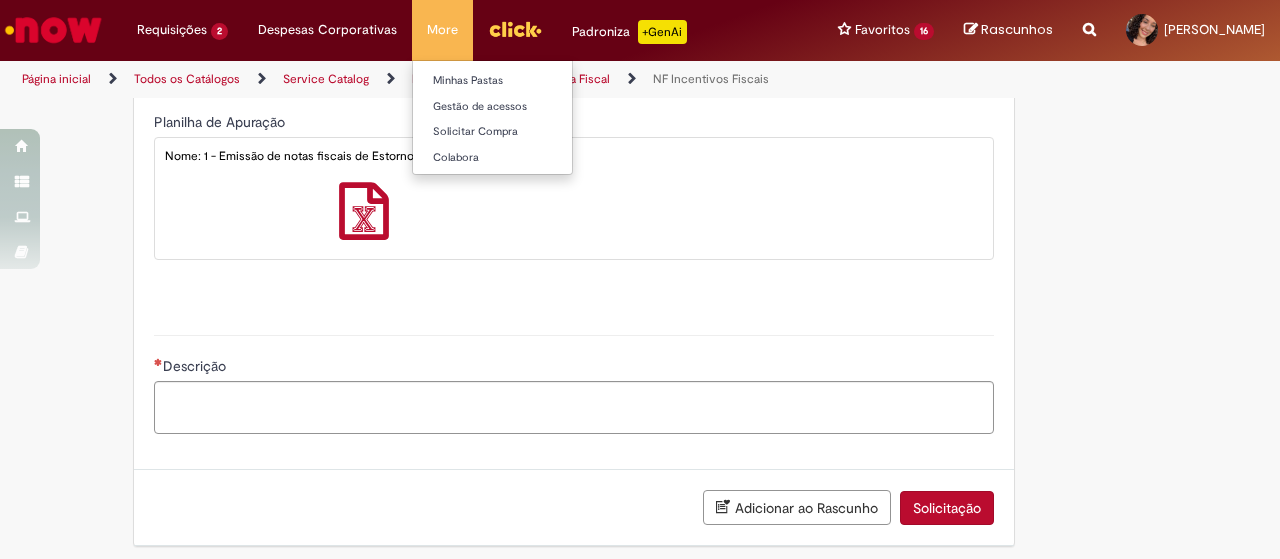 scroll, scrollTop: 1026, scrollLeft: 0, axis: vertical 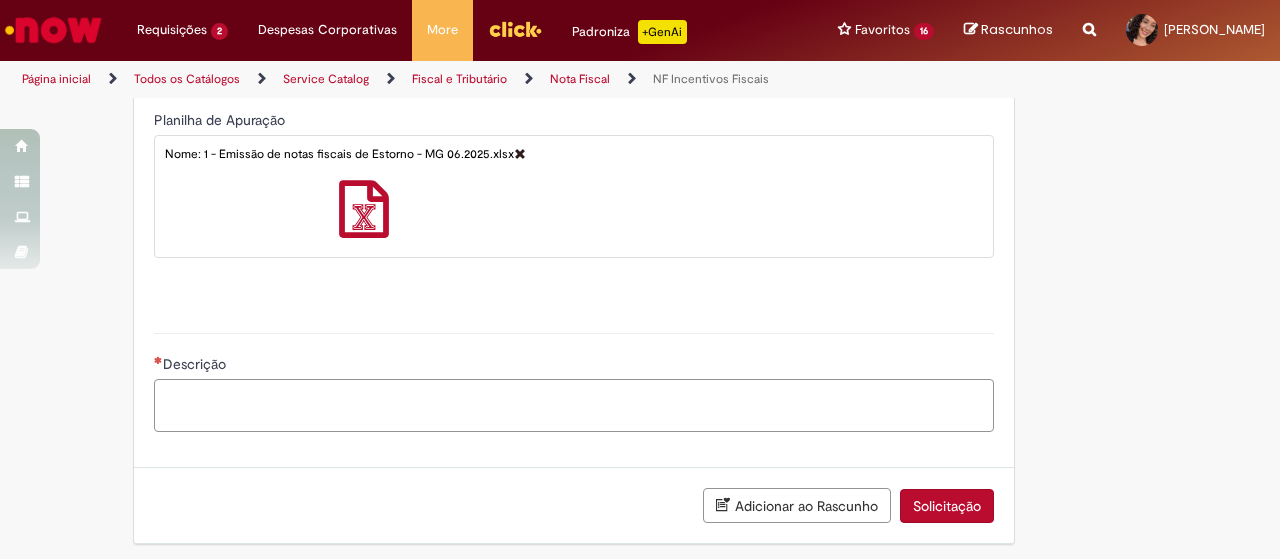 click on "Descrição" at bounding box center (574, 405) 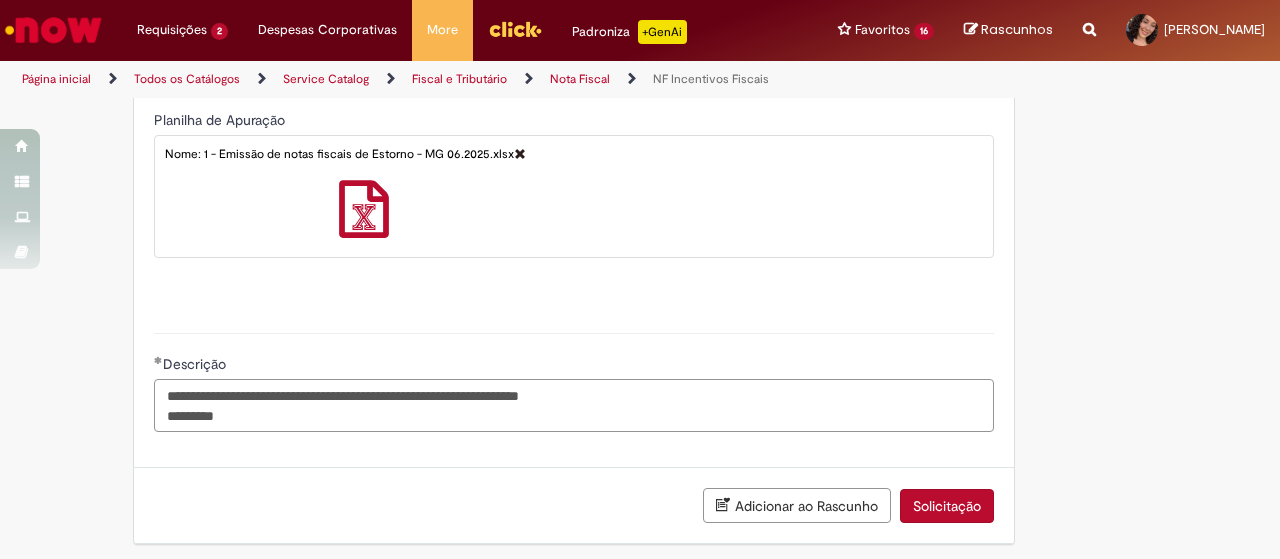 click on "**********" at bounding box center [574, 405] 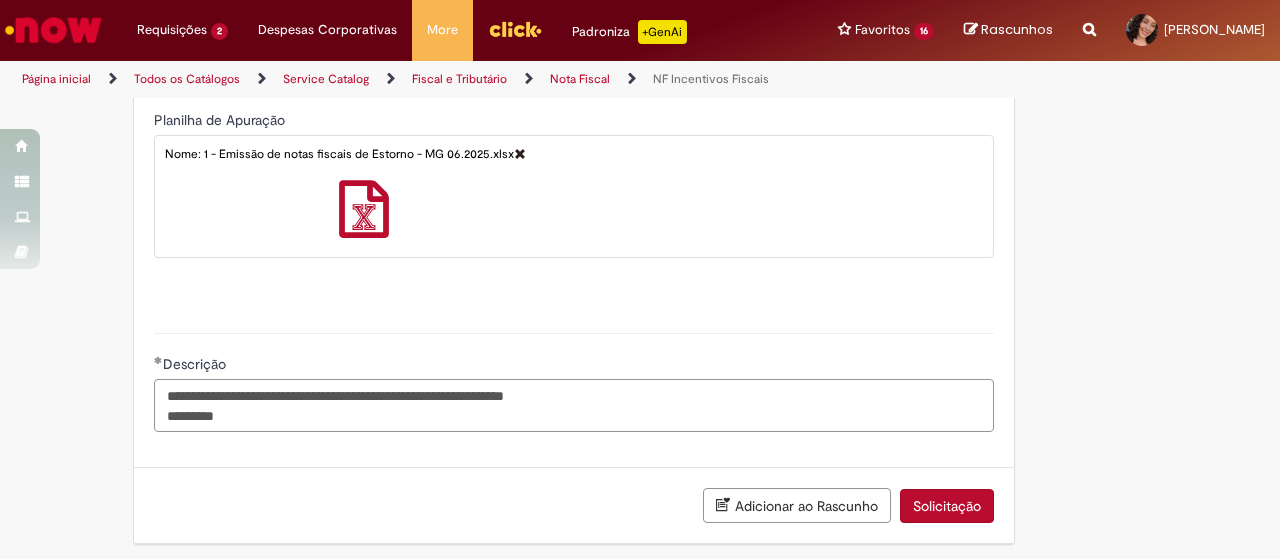 click on "**********" at bounding box center [574, 405] 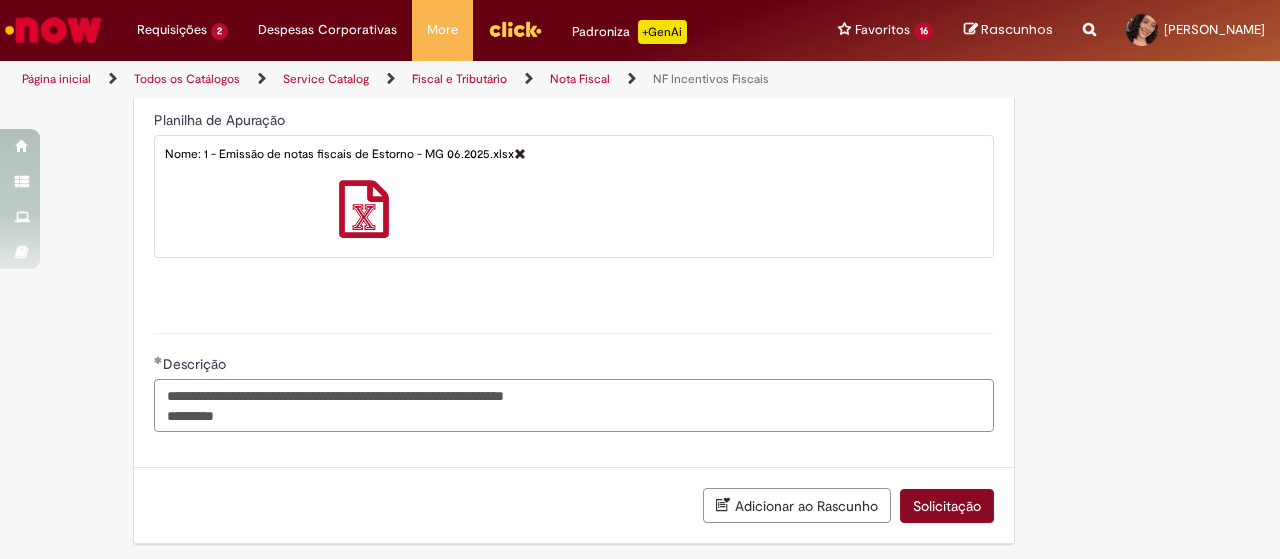 type on "**********" 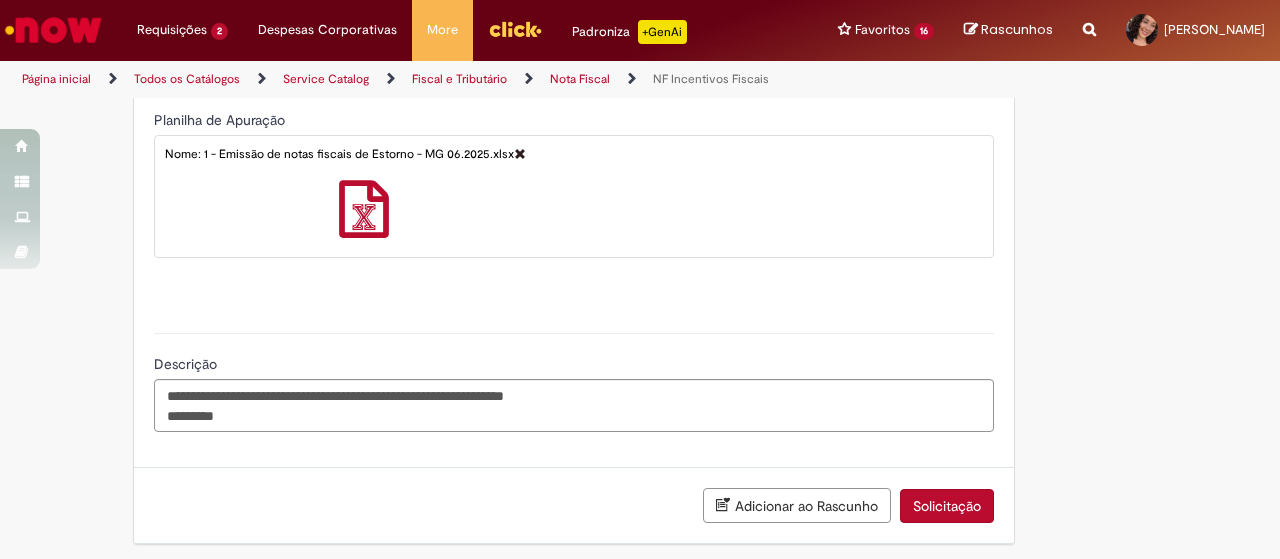 click on "Solicitação" at bounding box center [947, 506] 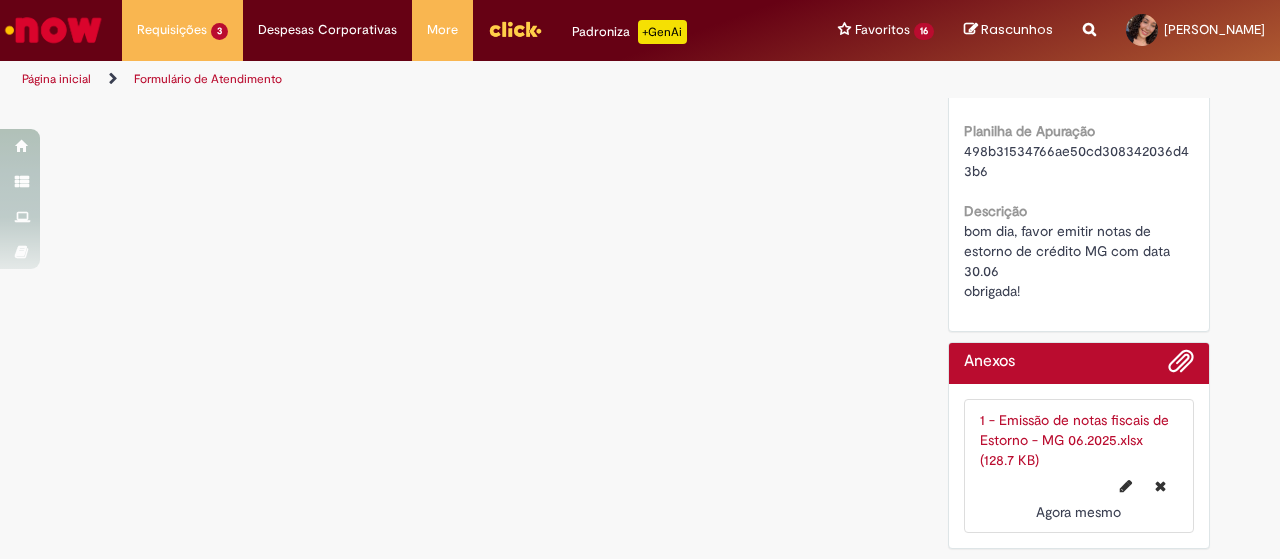 scroll, scrollTop: 0, scrollLeft: 0, axis: both 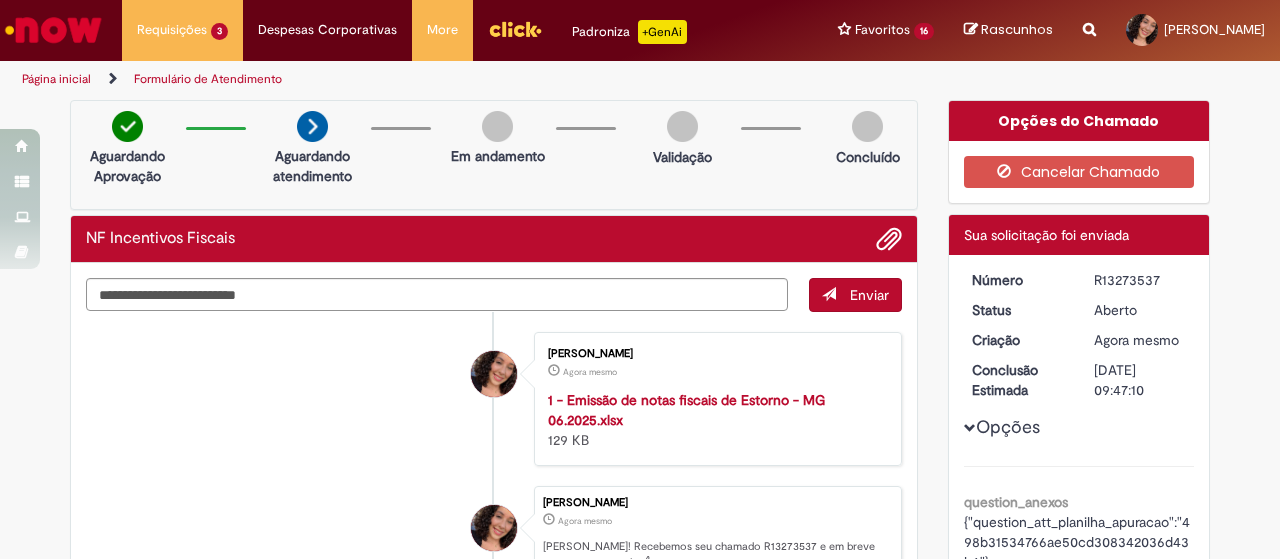 click on "Opções
question_anexos
{"question_att_planilha_apuracao":"498b31534766ae50cd308342036d43b6"}
Tipo Emissão
Estorno de crédito
Unidade Origem - Nome
F. Contagem
Unidade Origem - CNPJ
07526557005179
Unidade Origem - Código SAP
BR25
Unidade Destino - Nome
F. Contagem
Unidade Destino - CNPJ
07526557005179
Unidade Destino - Código SAP
BR25
Material
Click to view Material   Click to view Material
Planilha de Apuração
498b31534766ae50cd308342036d43b6
Descrição
bom dia, favor emitir notas de estorno de crédito MG com data 30.06
obrigada!" at bounding box center [1079, 761] 